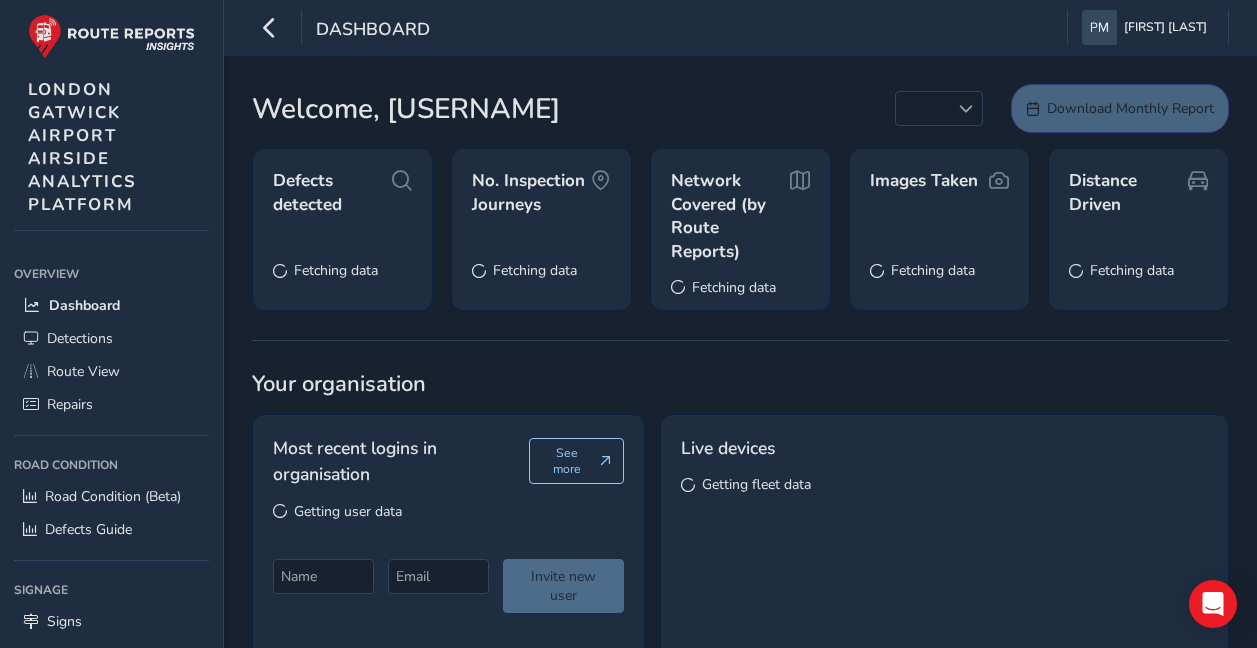 scroll, scrollTop: 0, scrollLeft: 0, axis: both 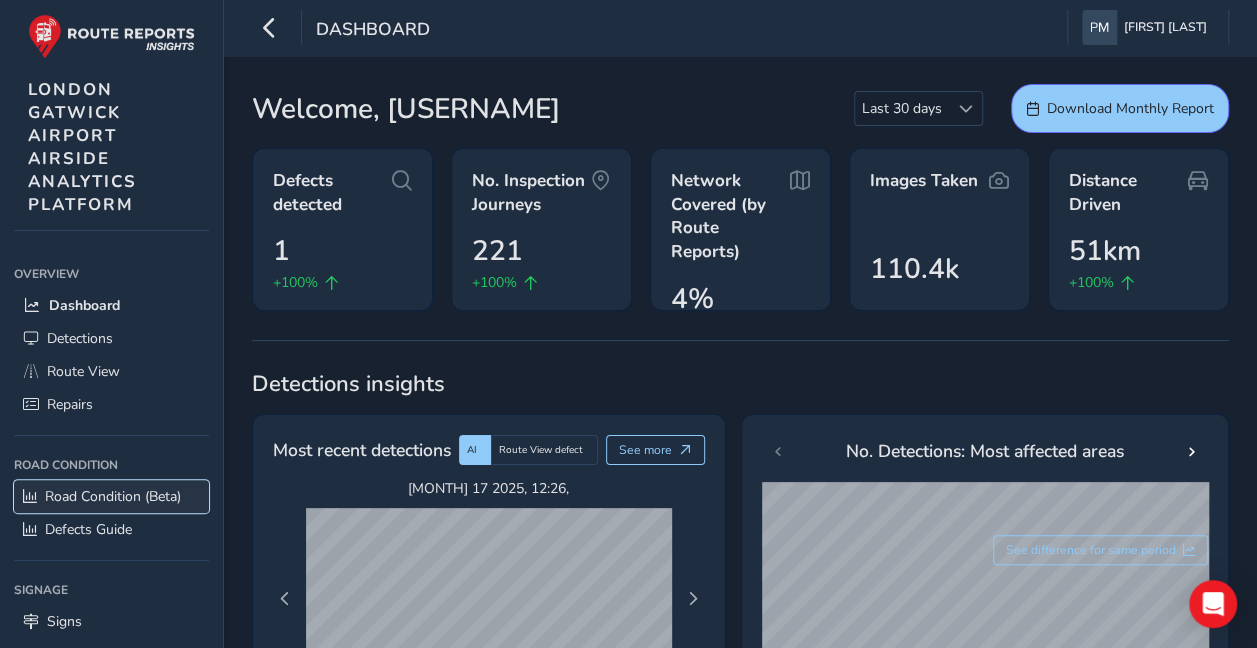 click on "Road Condition (Beta)" at bounding box center [113, 496] 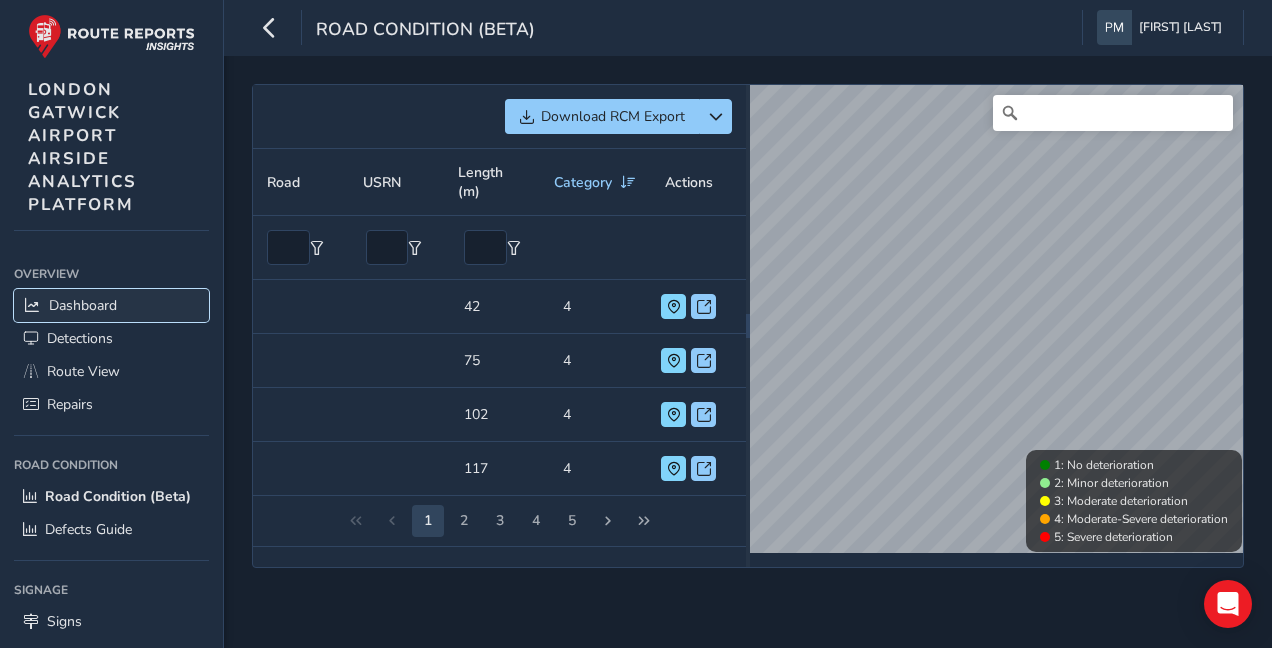 click on "Dashboard" at bounding box center (83, 305) 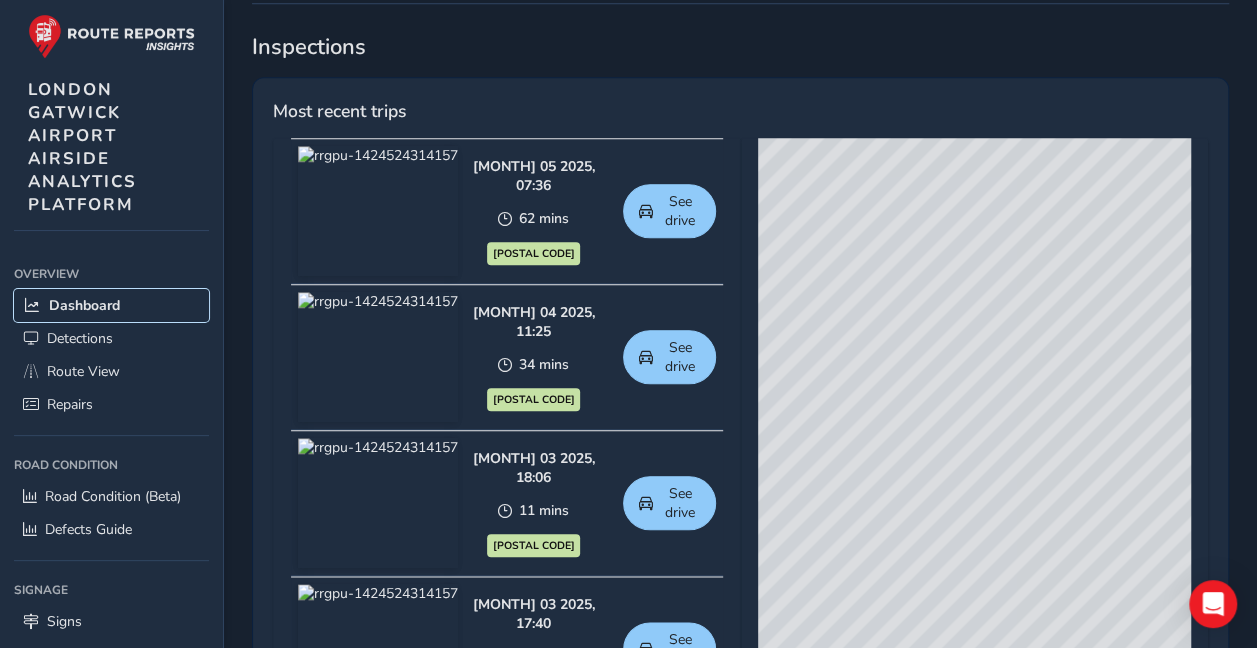 scroll, scrollTop: 841, scrollLeft: 0, axis: vertical 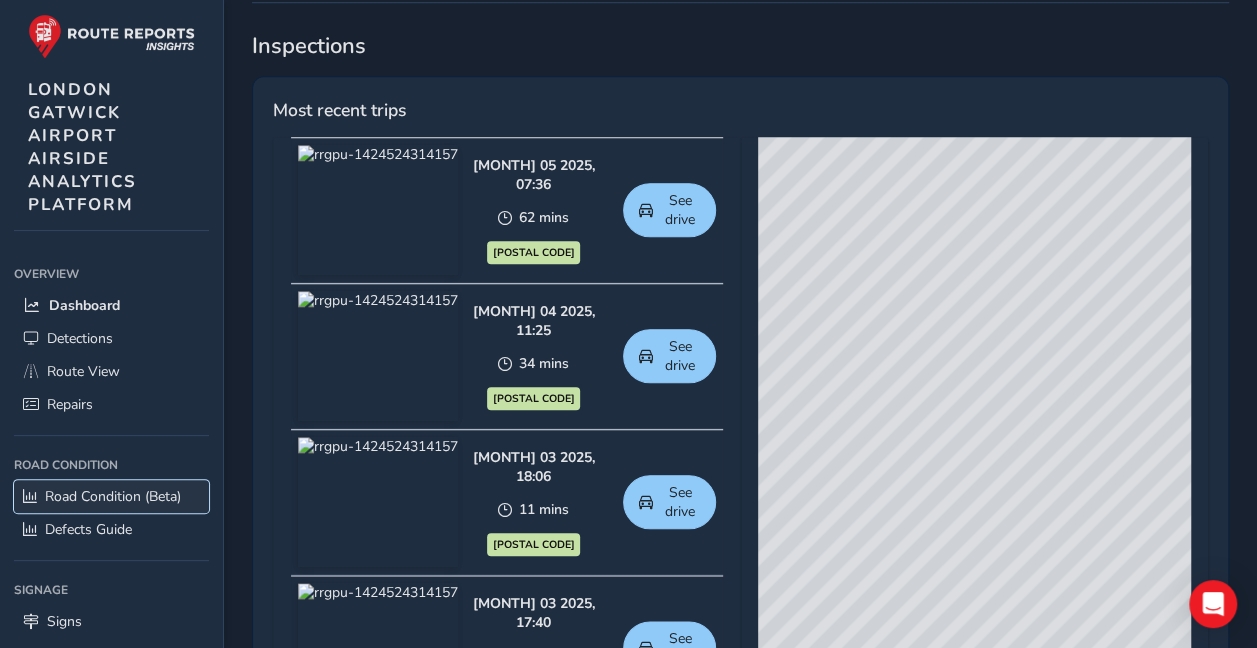 click on "Road Condition (Beta)" at bounding box center [113, 496] 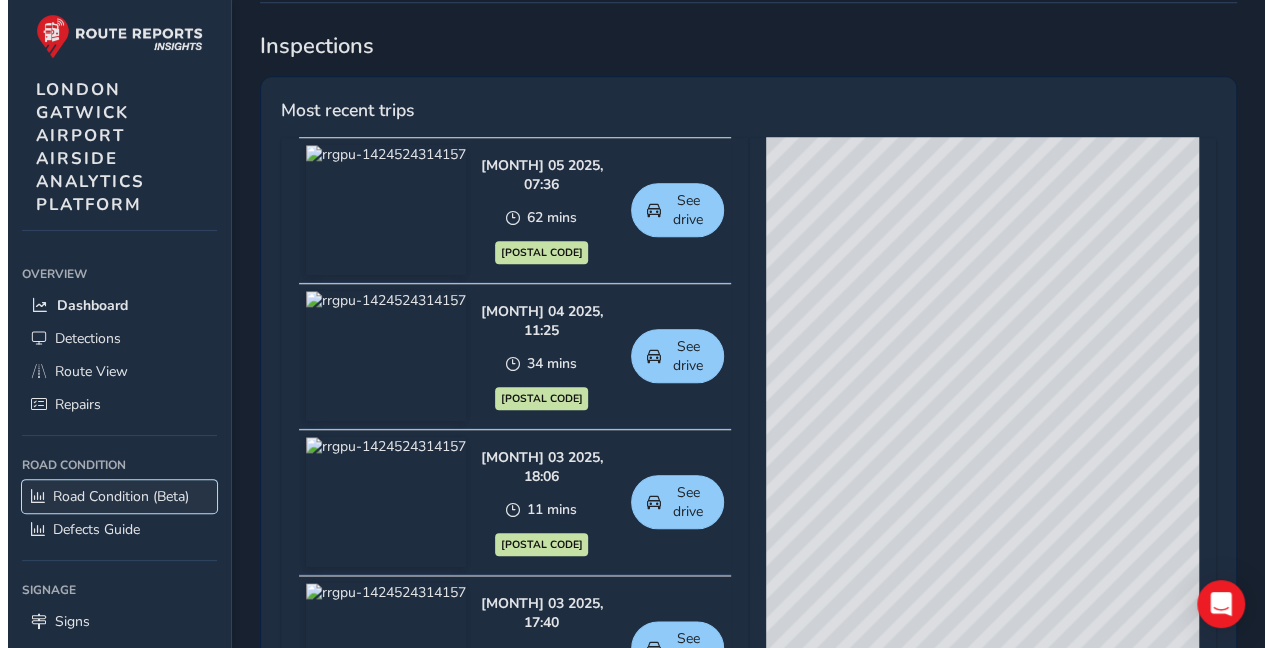 scroll, scrollTop: 0, scrollLeft: 0, axis: both 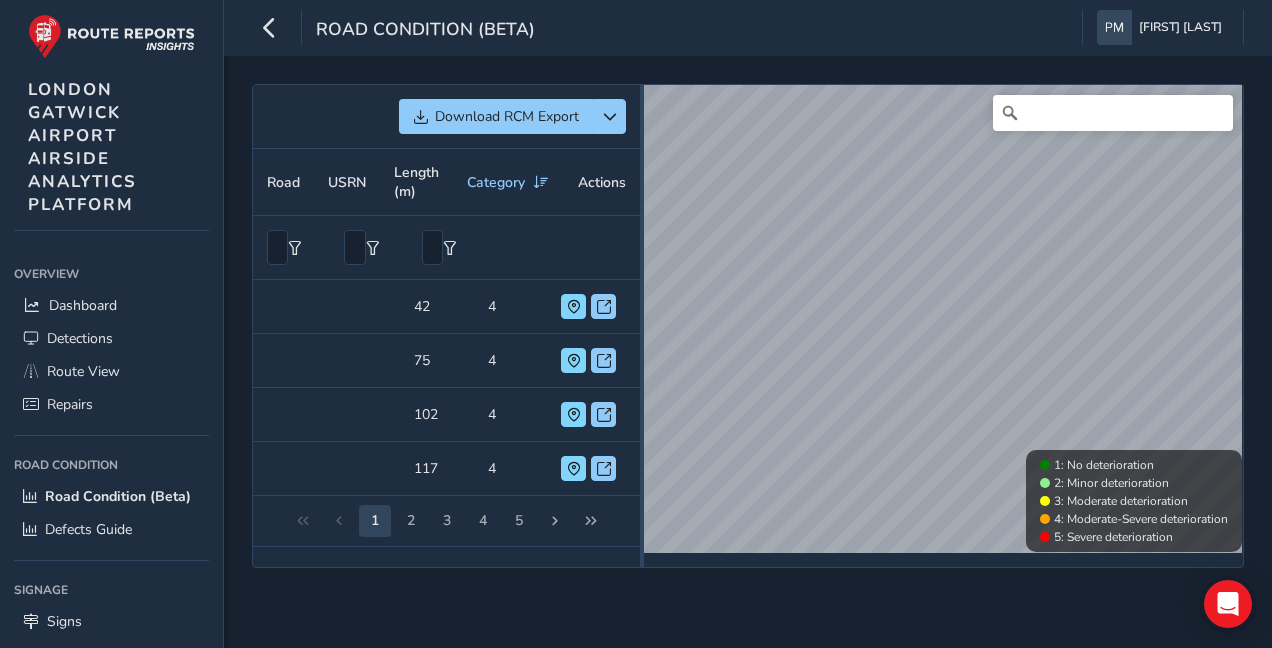 drag, startPoint x: 749, startPoint y: 306, endPoint x: 448, endPoint y: 292, distance: 301.3254 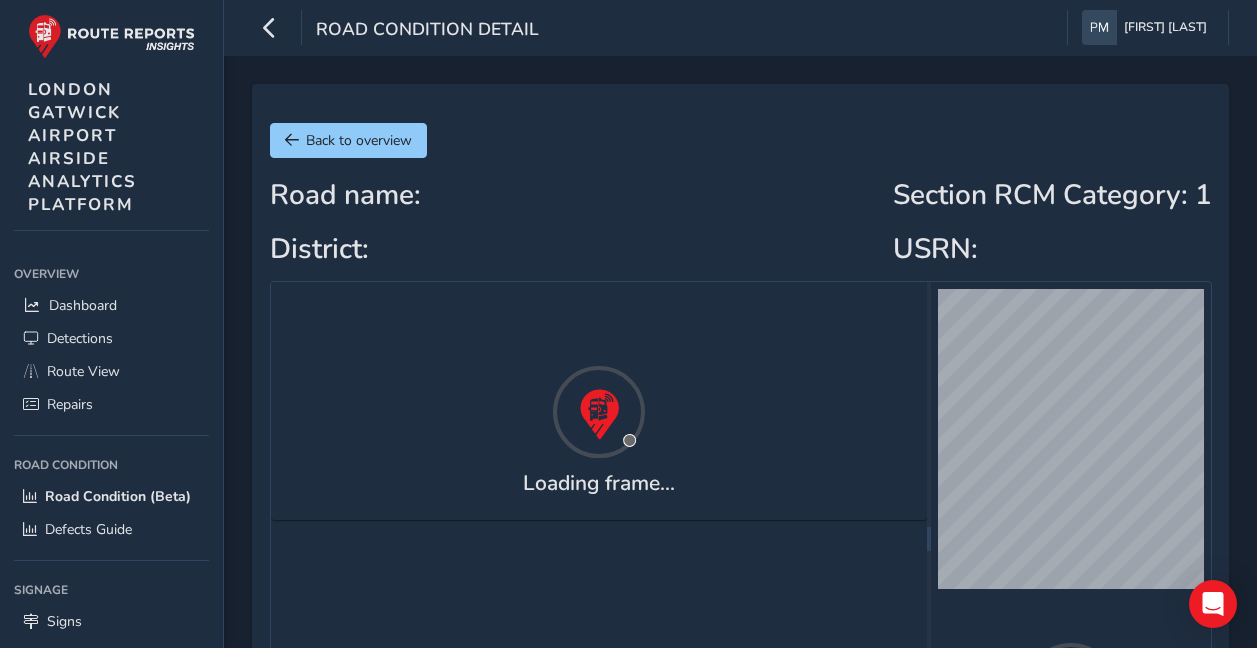 scroll, scrollTop: 0, scrollLeft: 0, axis: both 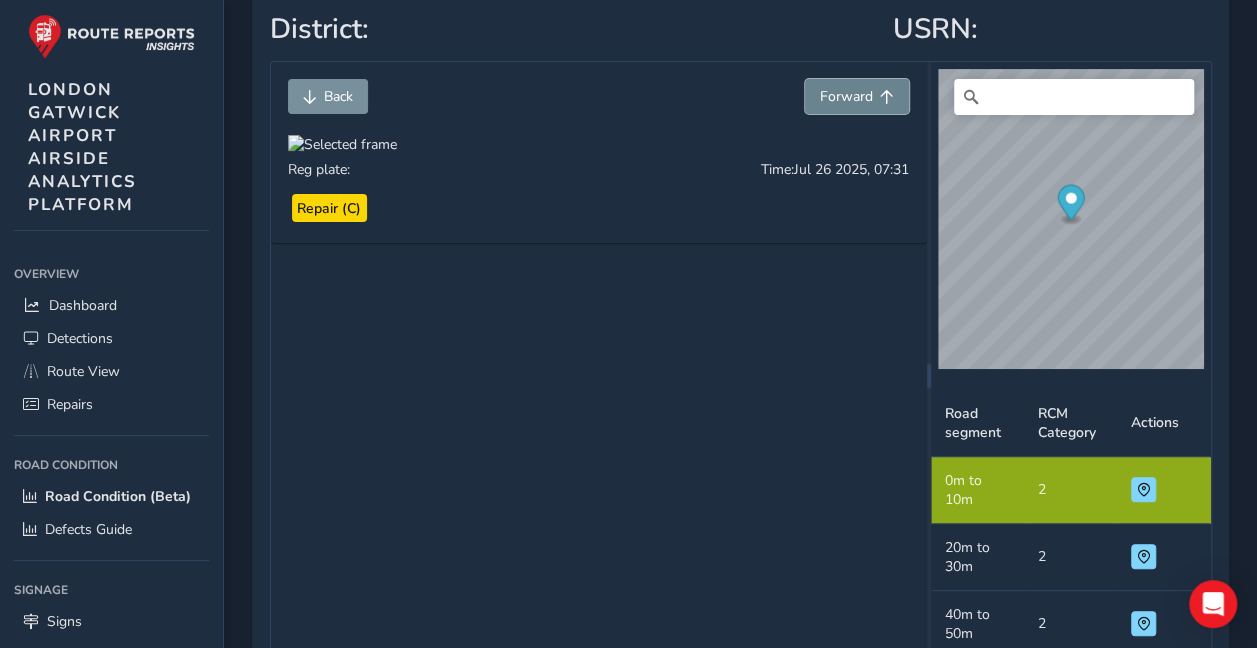 click on "Forward" at bounding box center [846, 96] 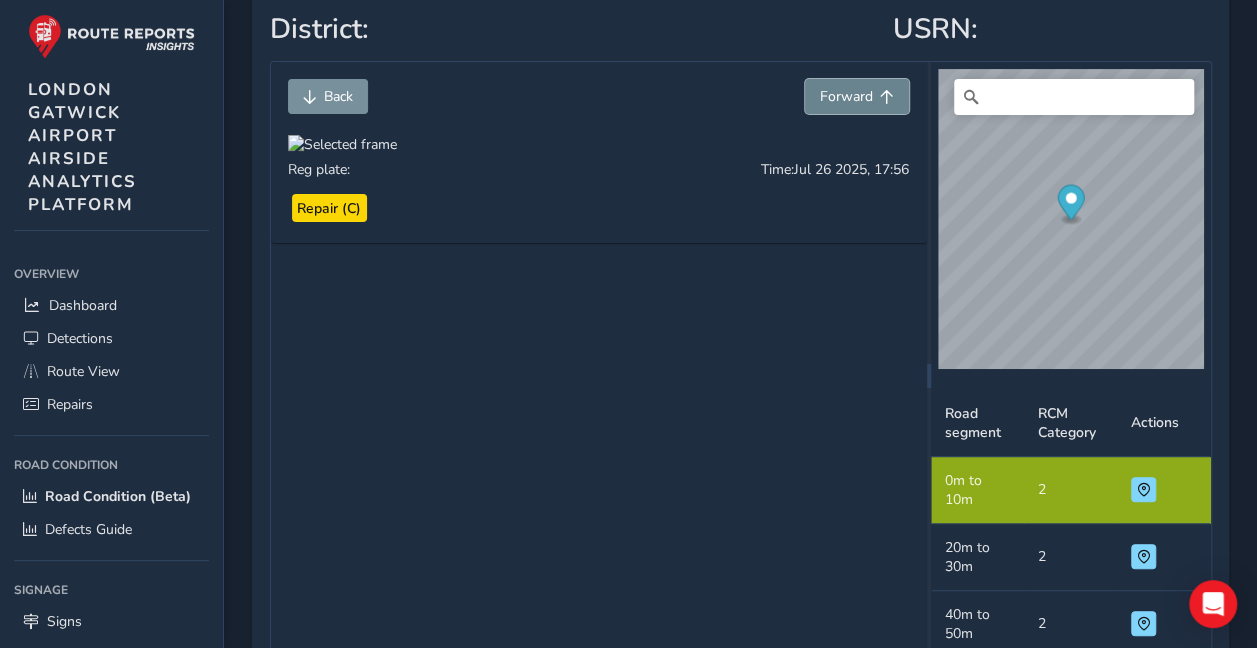 click on "Forward" at bounding box center [846, 96] 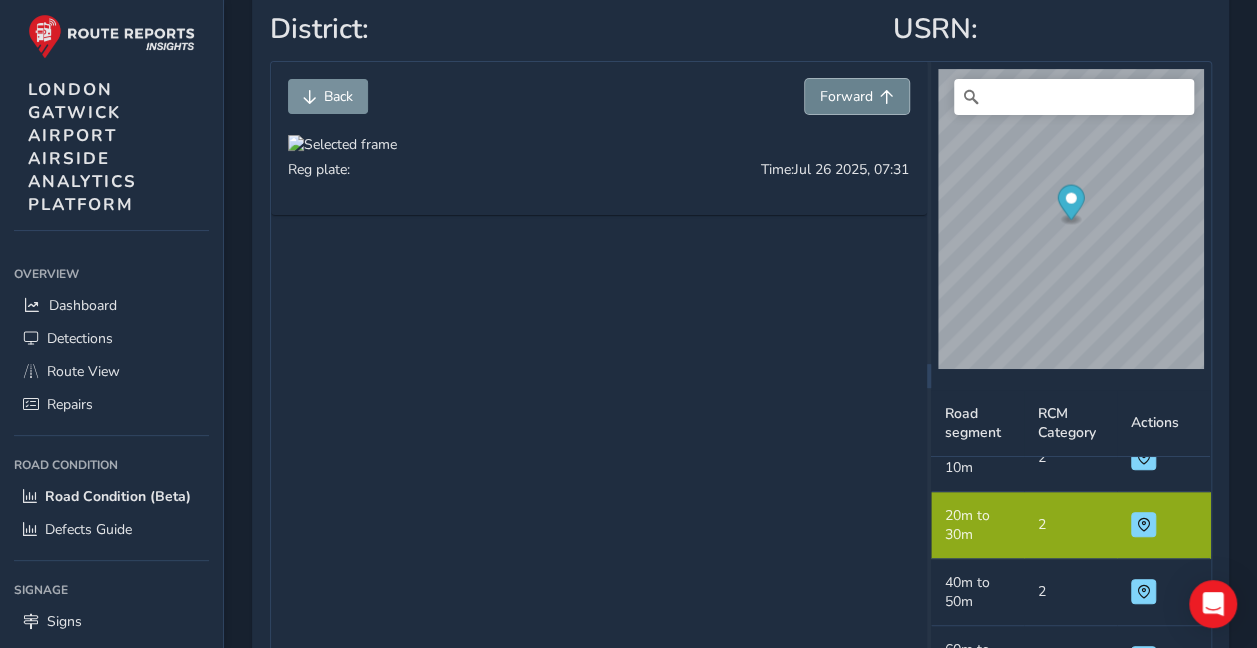 click on "Forward" at bounding box center [857, 96] 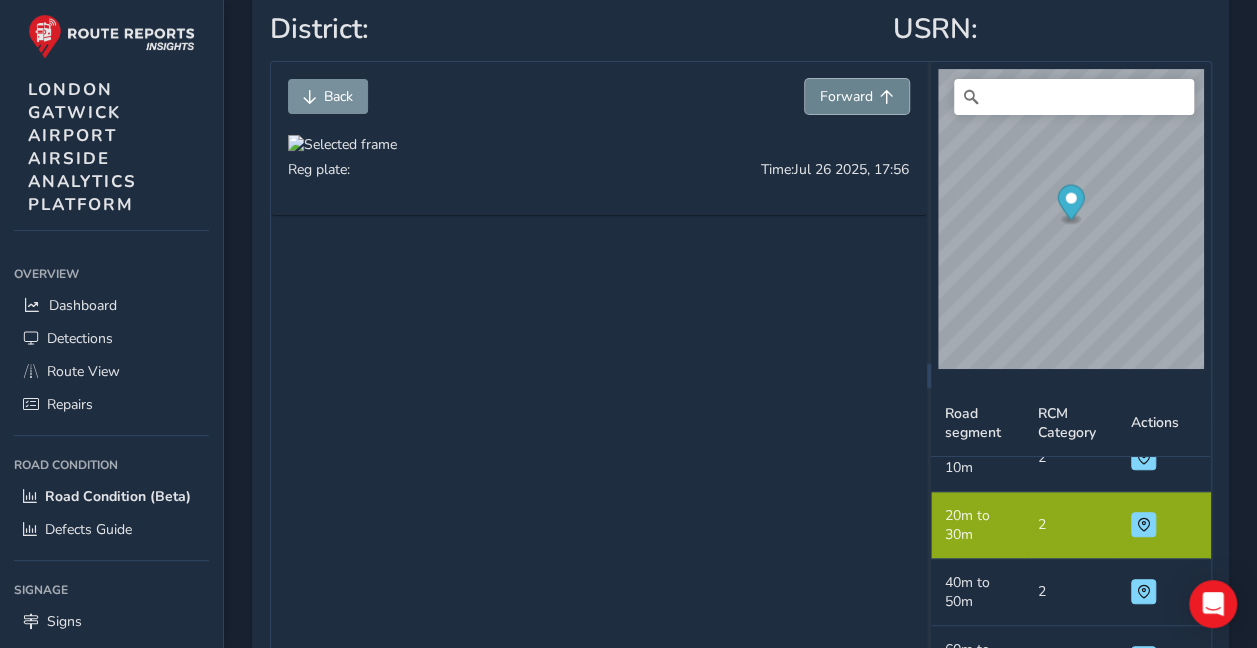 click on "Forward" at bounding box center [846, 96] 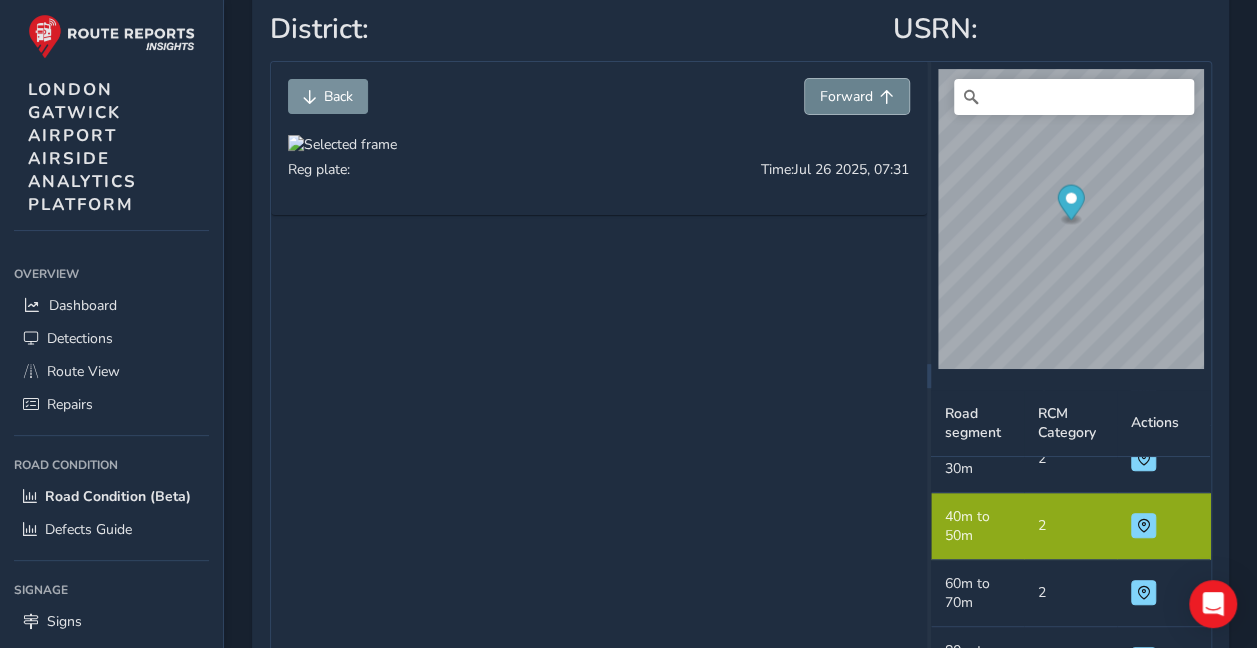 click on "Forward" at bounding box center [846, 96] 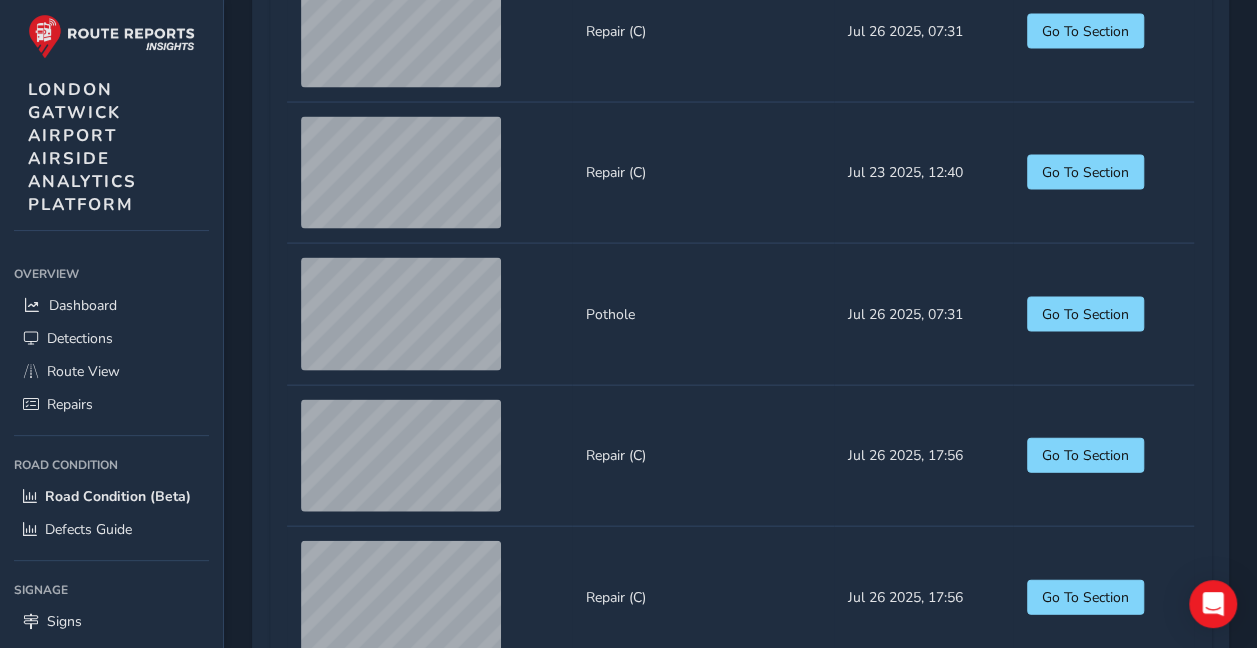 scroll, scrollTop: 1950, scrollLeft: 0, axis: vertical 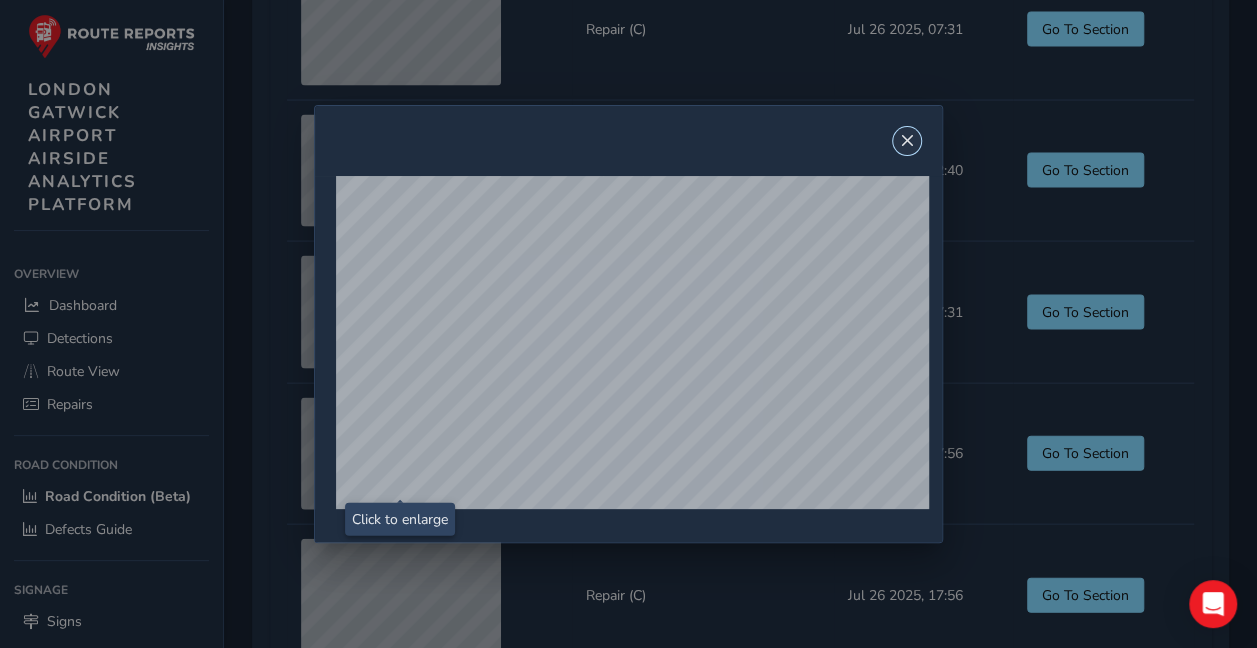 click at bounding box center (907, 141) 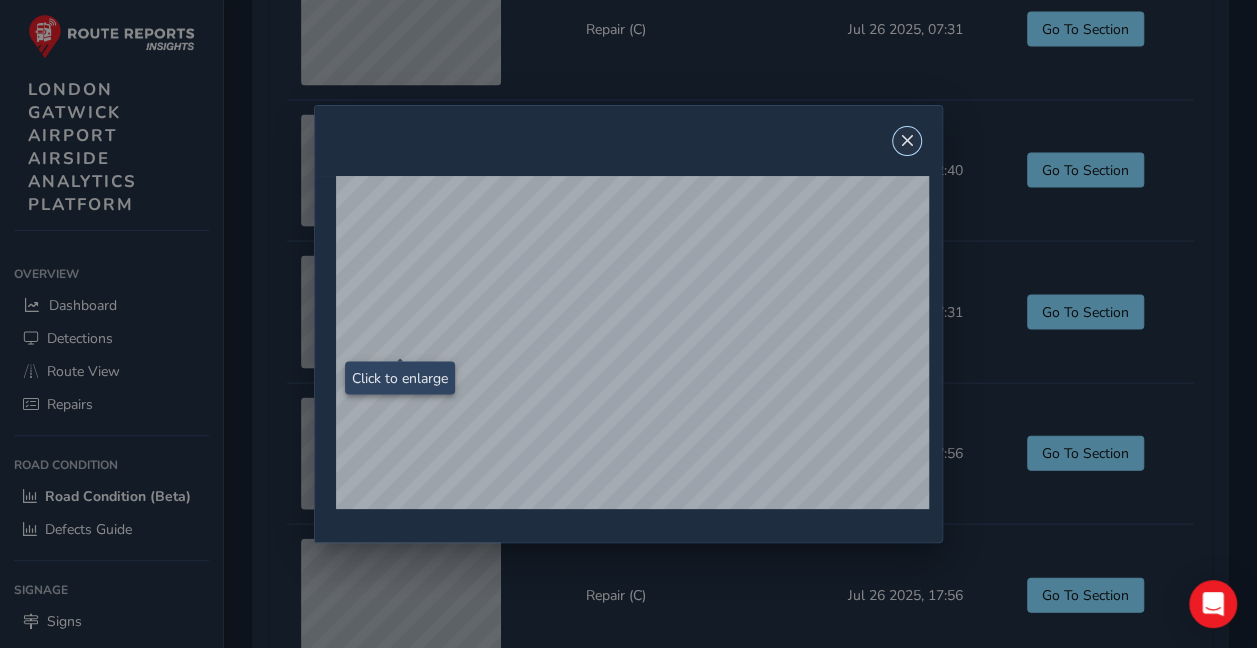 click at bounding box center (907, 141) 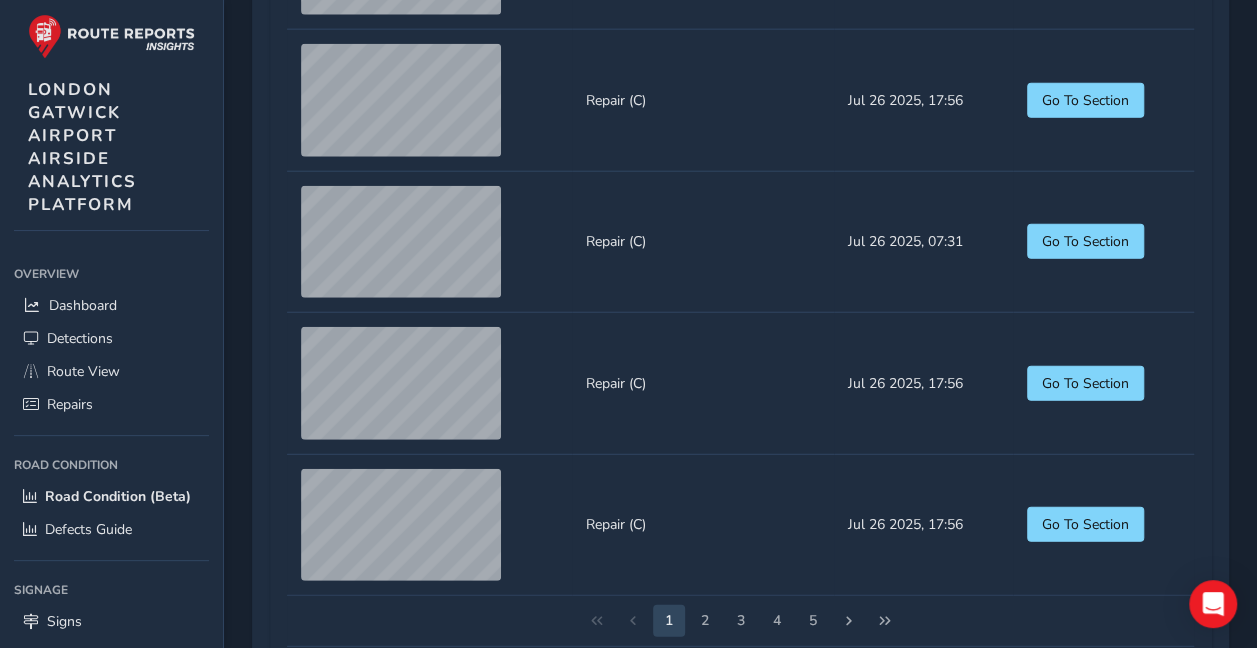 scroll, scrollTop: 2494, scrollLeft: 0, axis: vertical 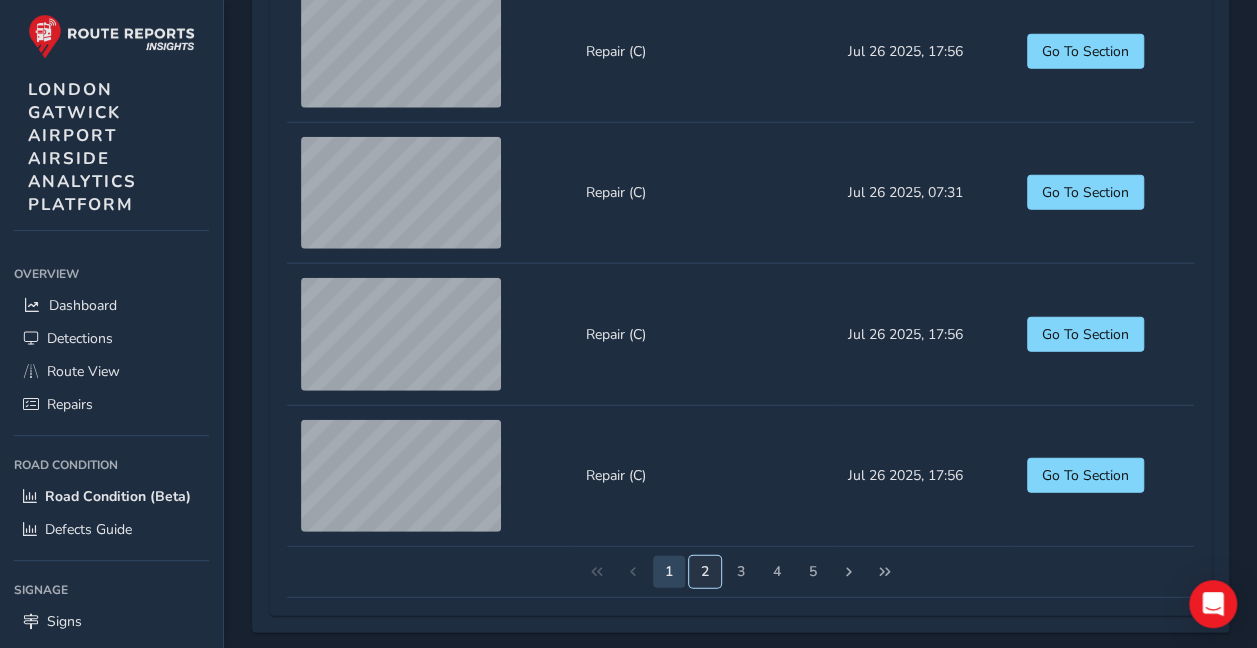 click on "2" at bounding box center [705, 572] 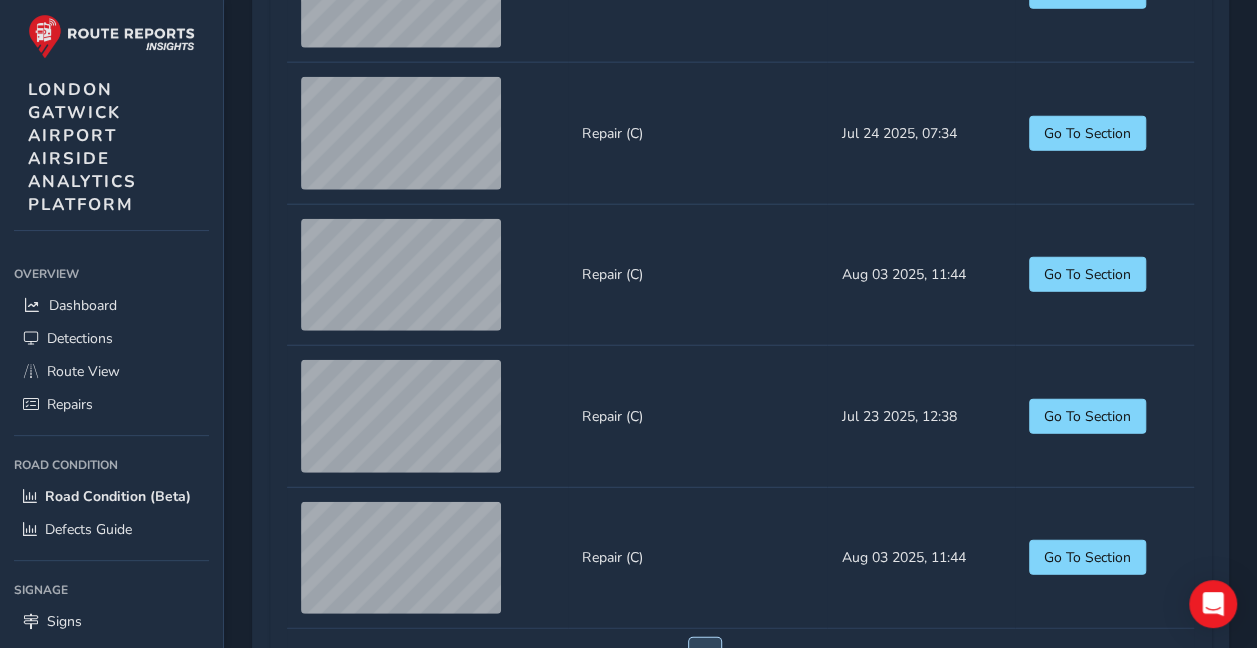 scroll, scrollTop: 2494, scrollLeft: 0, axis: vertical 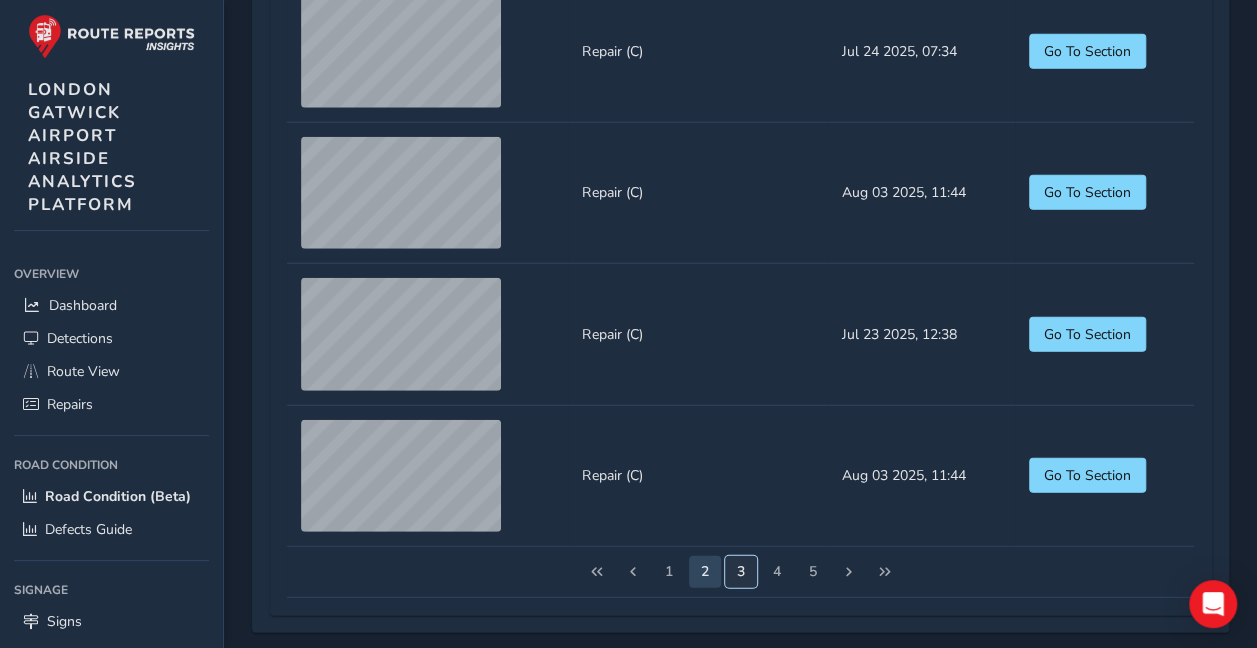click on "3" at bounding box center [741, 572] 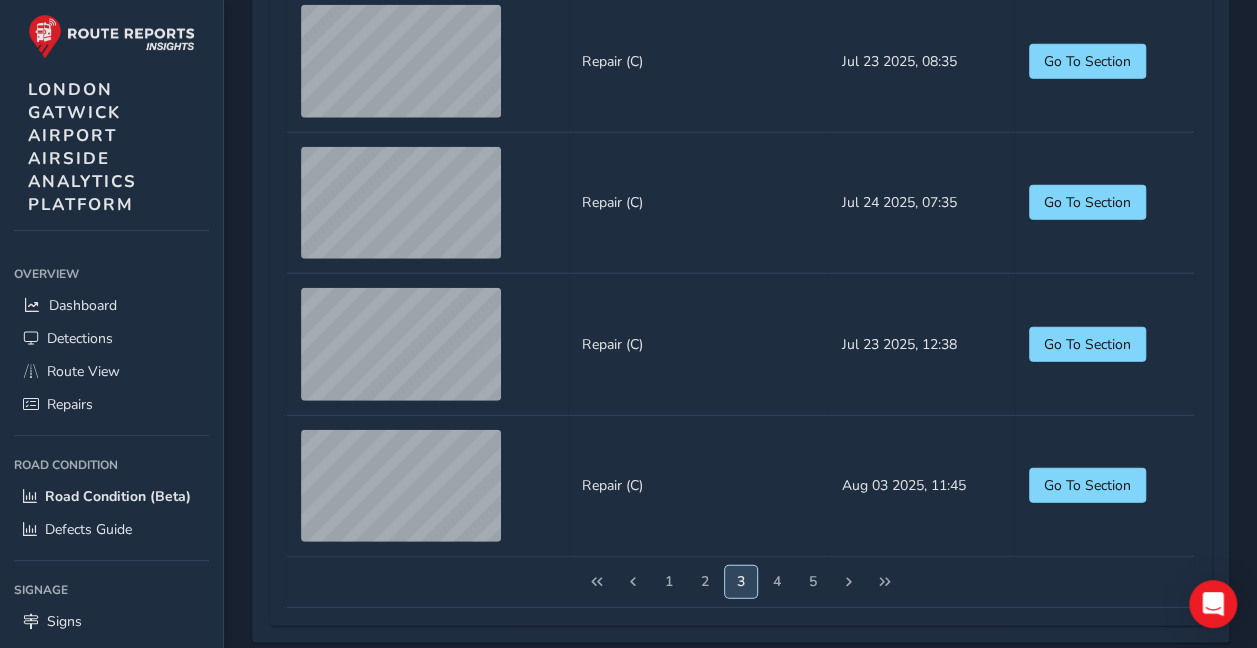 scroll, scrollTop: 2494, scrollLeft: 0, axis: vertical 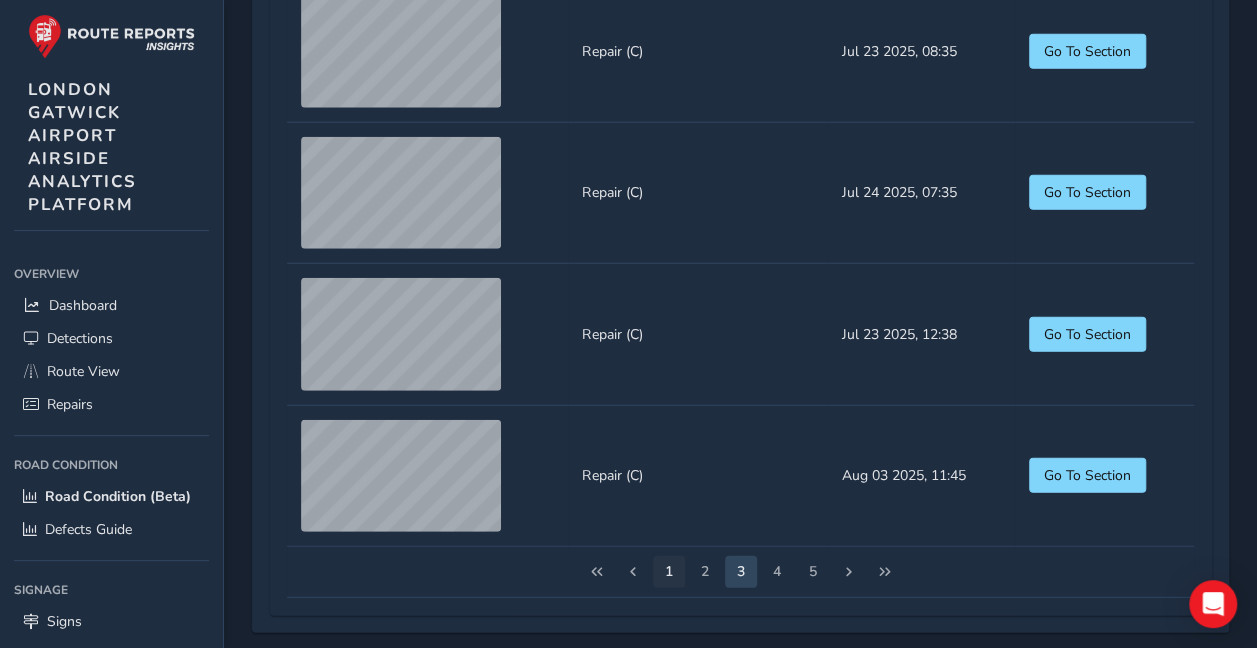 click on "1" at bounding box center (669, 572) 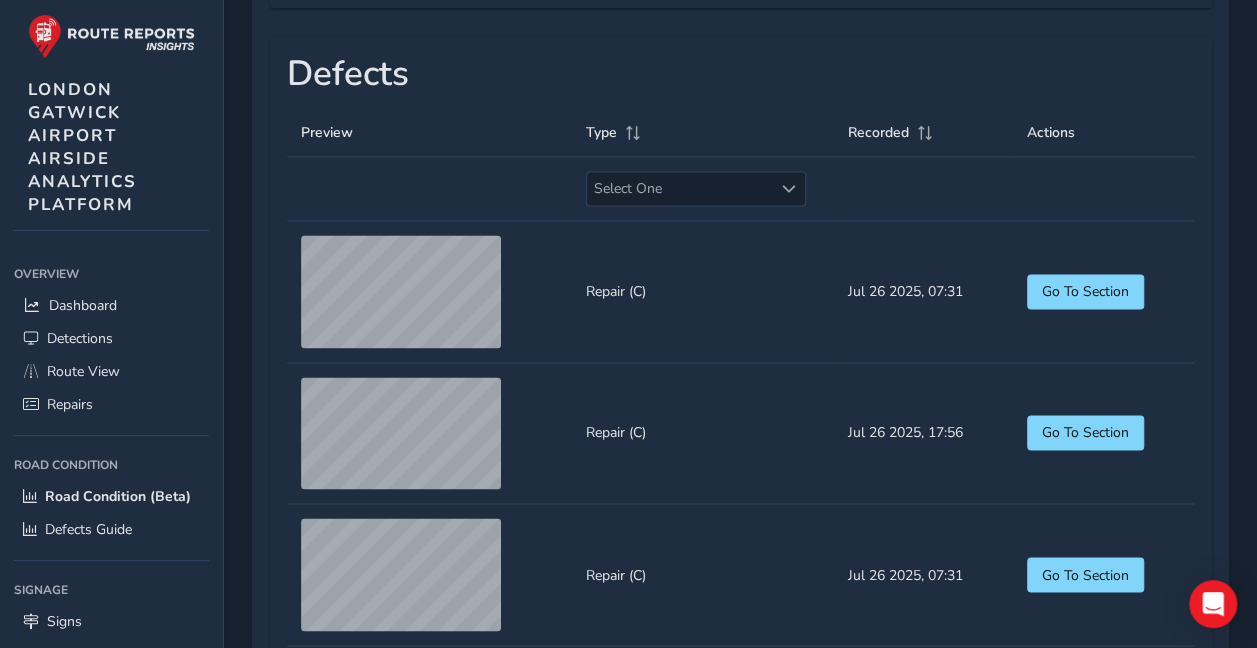 scroll, scrollTop: 1404, scrollLeft: 0, axis: vertical 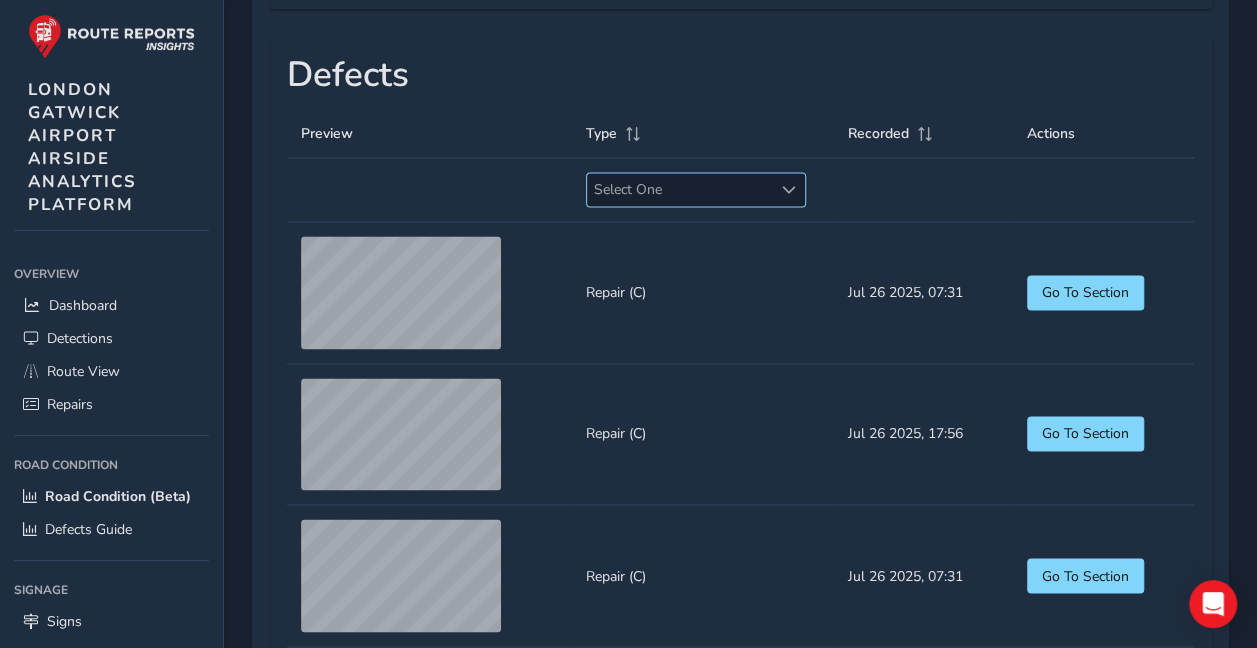 click at bounding box center (789, 190) 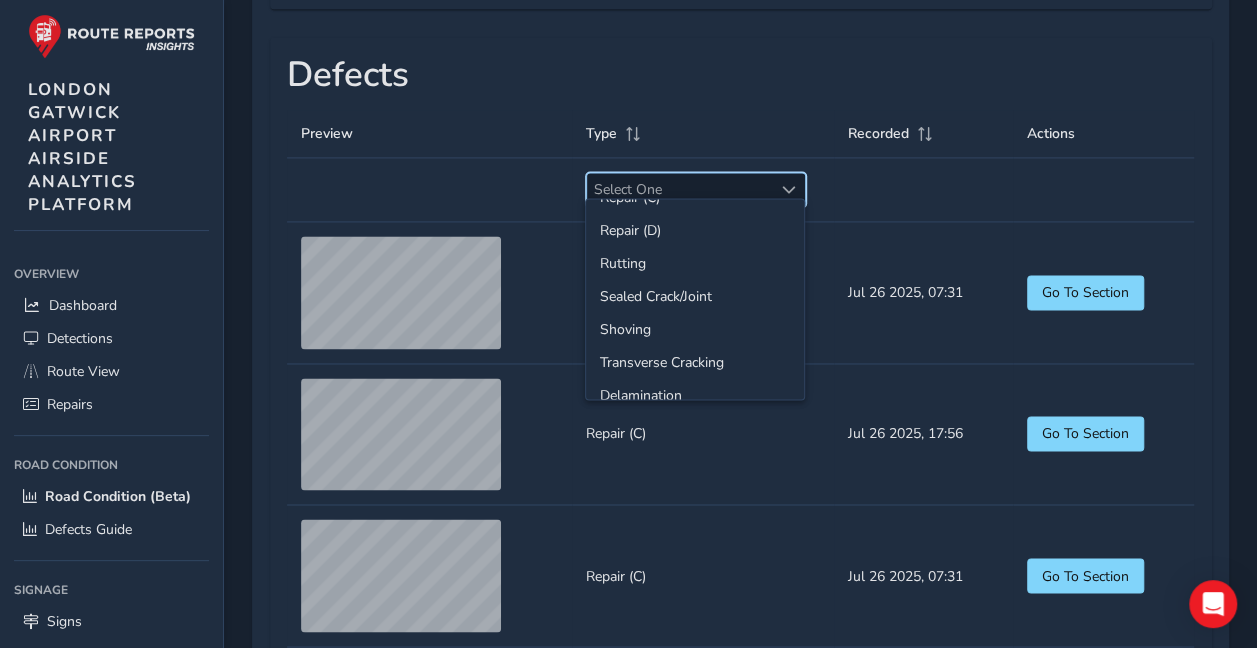 scroll, scrollTop: 271, scrollLeft: 0, axis: vertical 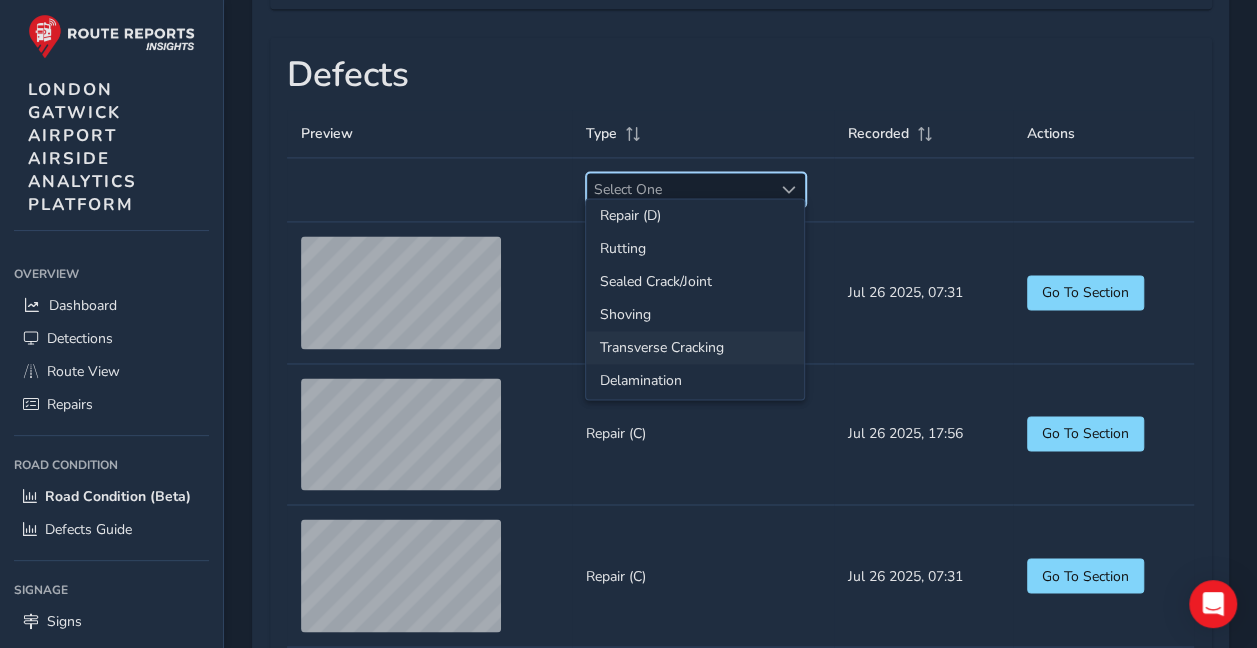 click on "Transverse Cracking" at bounding box center (695, 347) 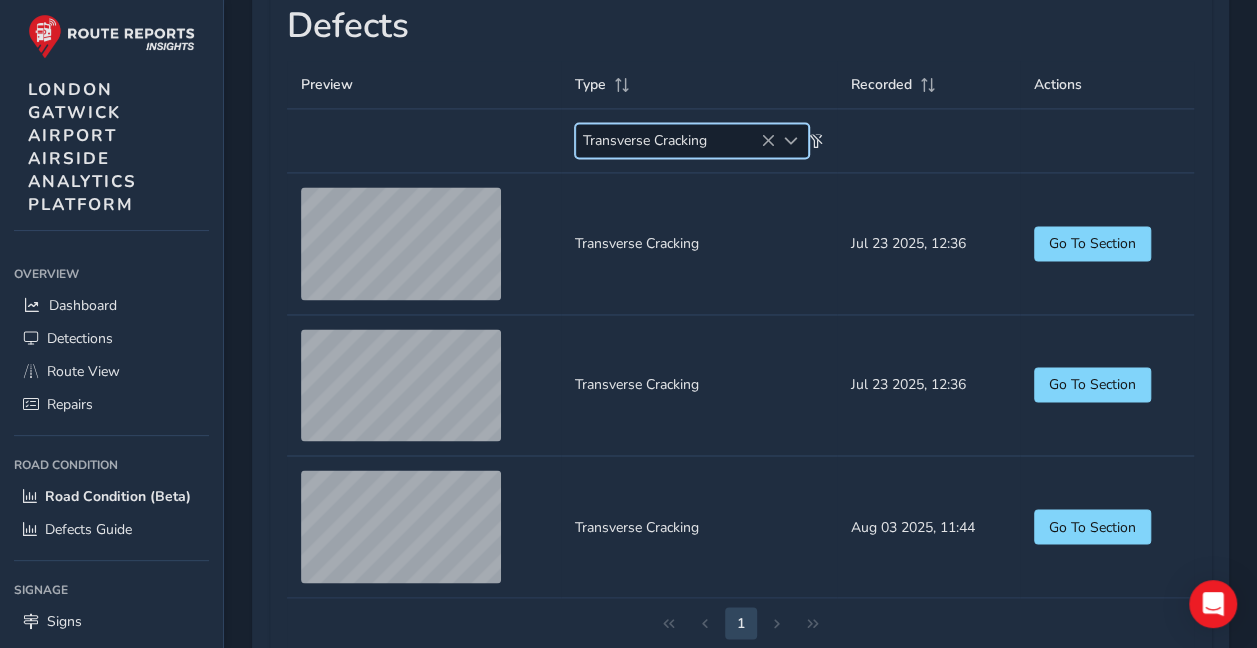 scroll, scrollTop: 1506, scrollLeft: 0, axis: vertical 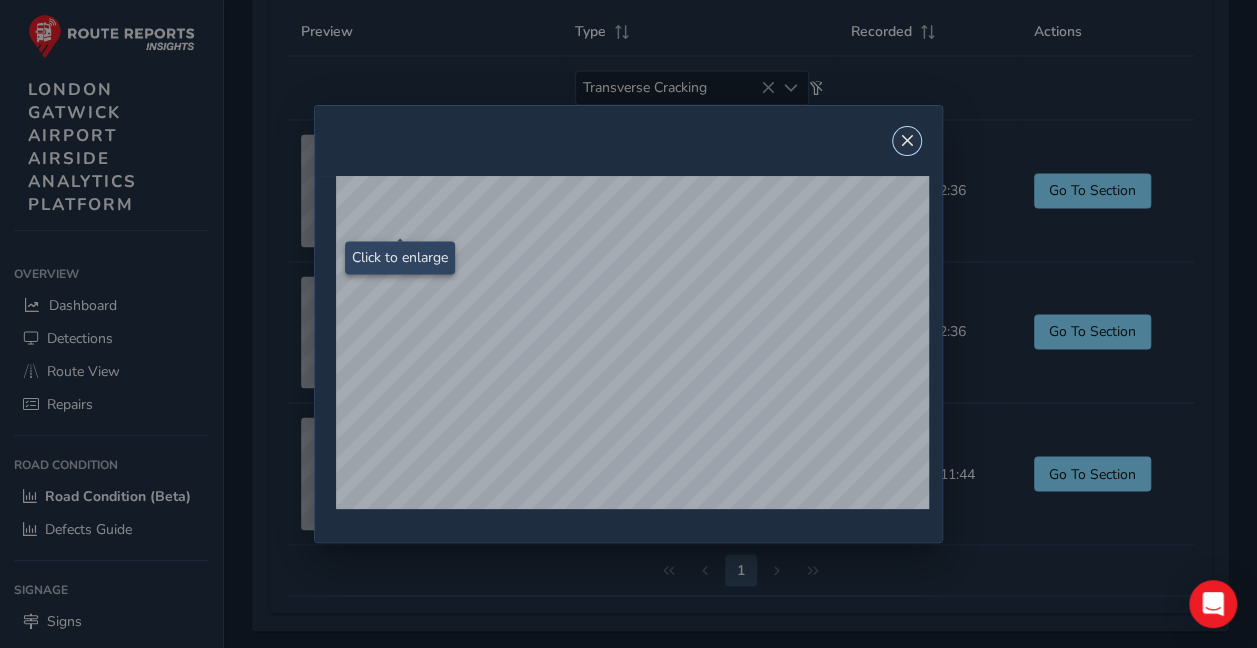 click at bounding box center [907, 141] 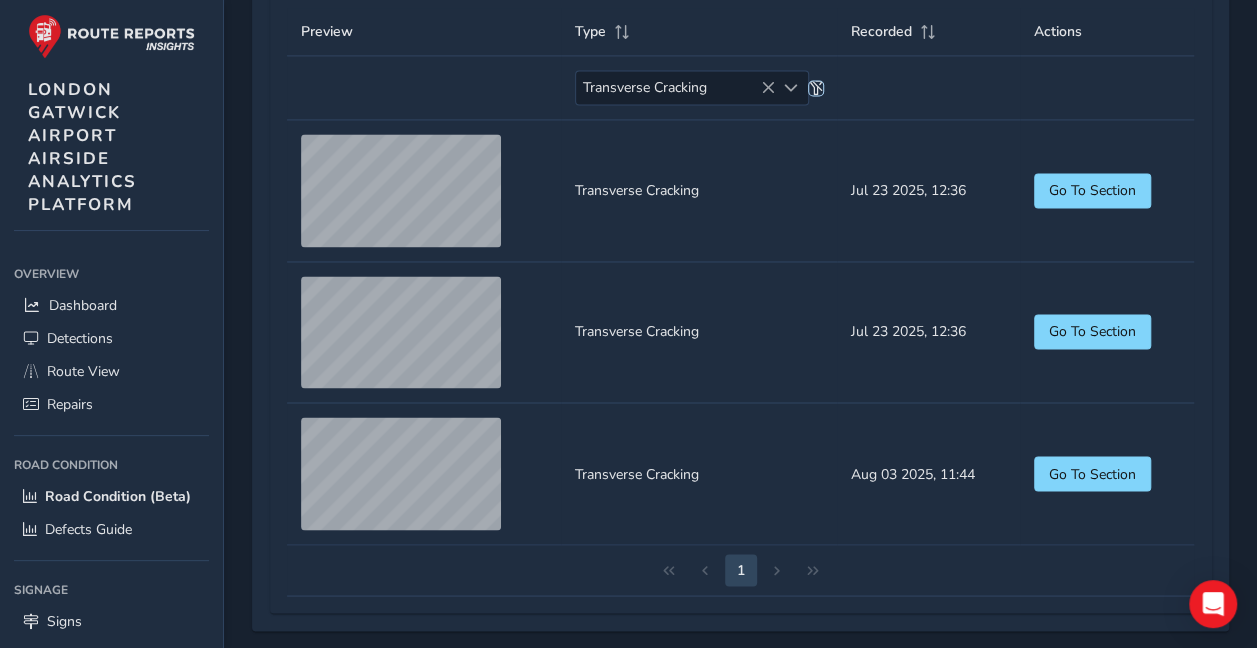 click at bounding box center [816, 88] 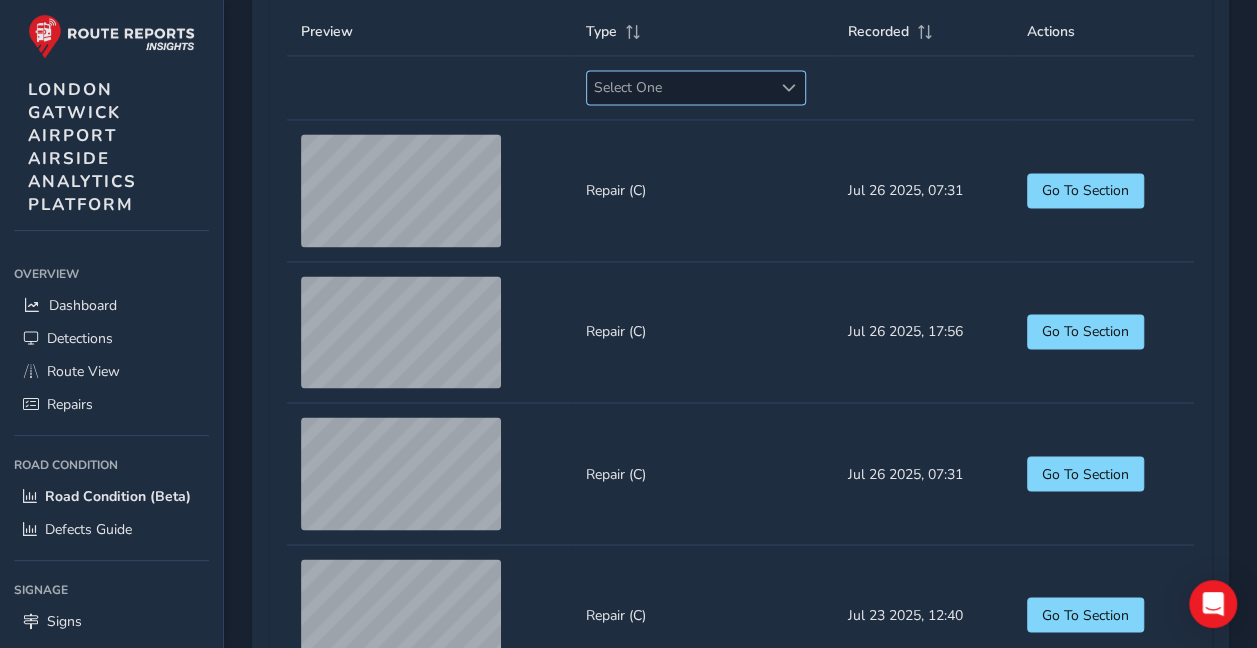 click at bounding box center (789, 88) 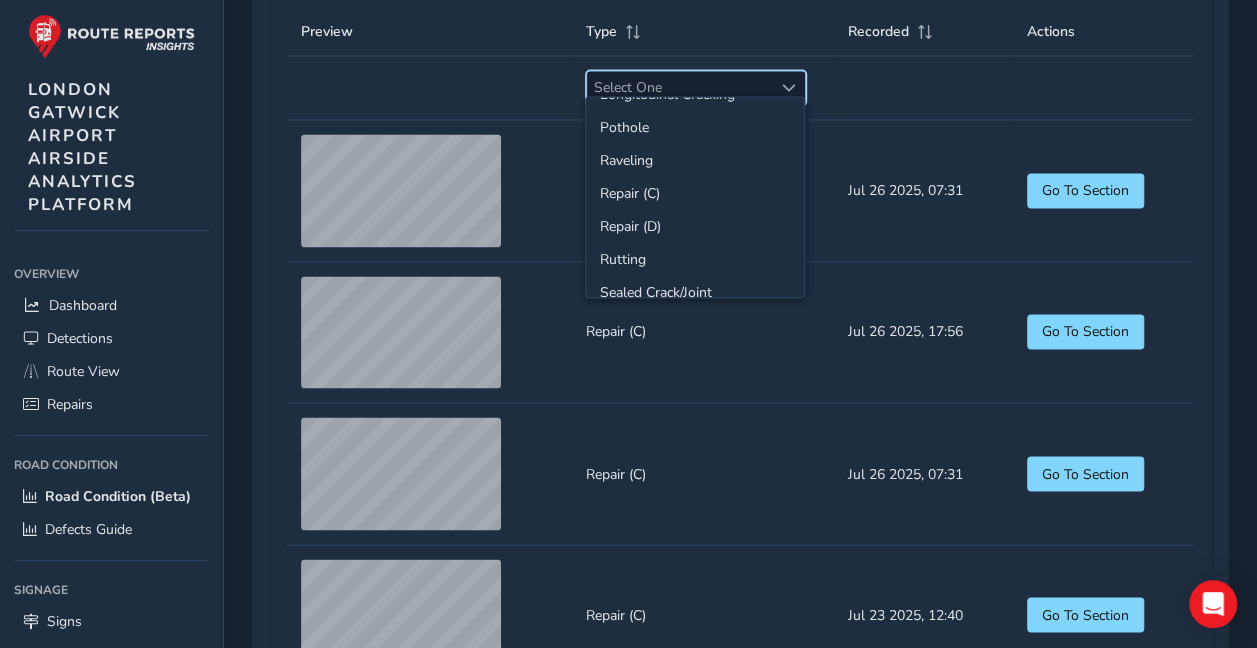scroll, scrollTop: 183, scrollLeft: 0, axis: vertical 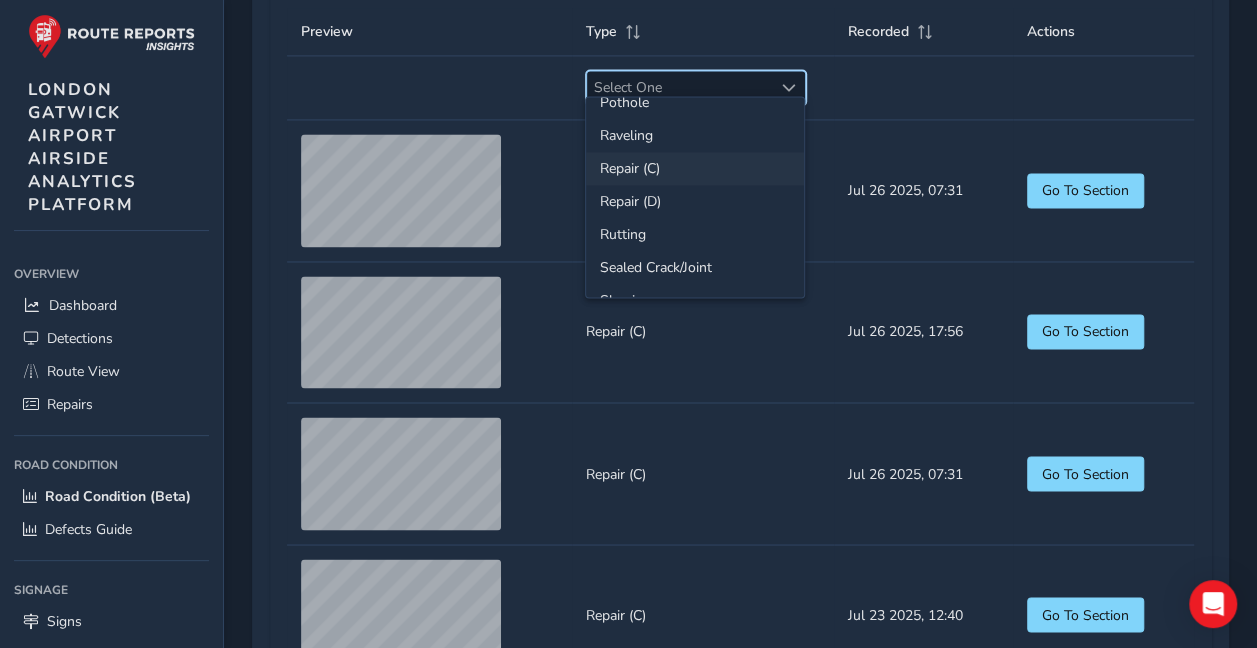 click on "Repair (C)" at bounding box center [695, 168] 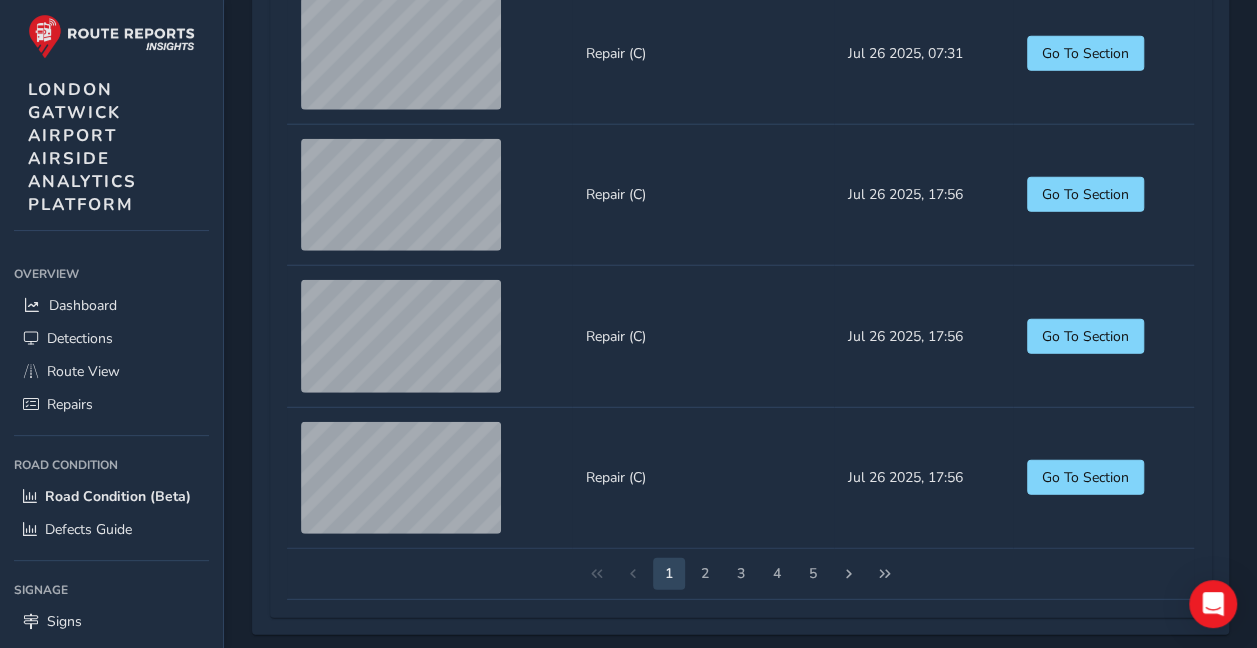 scroll, scrollTop: 2494, scrollLeft: 0, axis: vertical 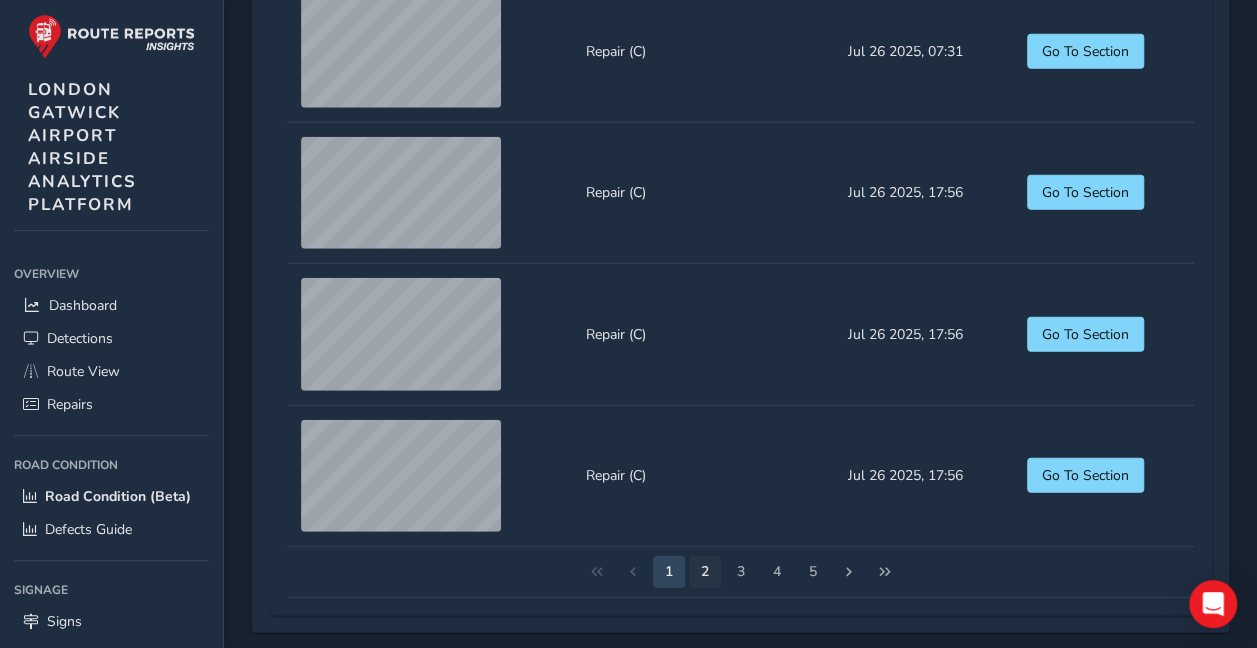 click on "2" at bounding box center [705, 572] 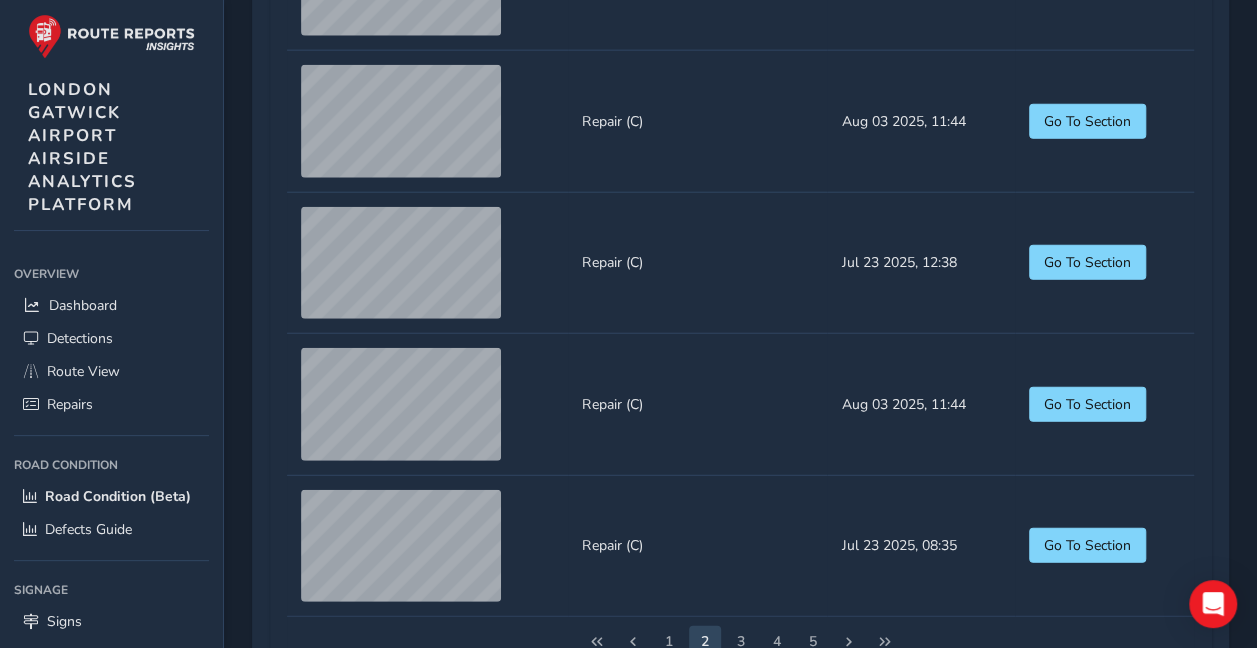 click on "Type Repair (C)" at bounding box center [697, 546] 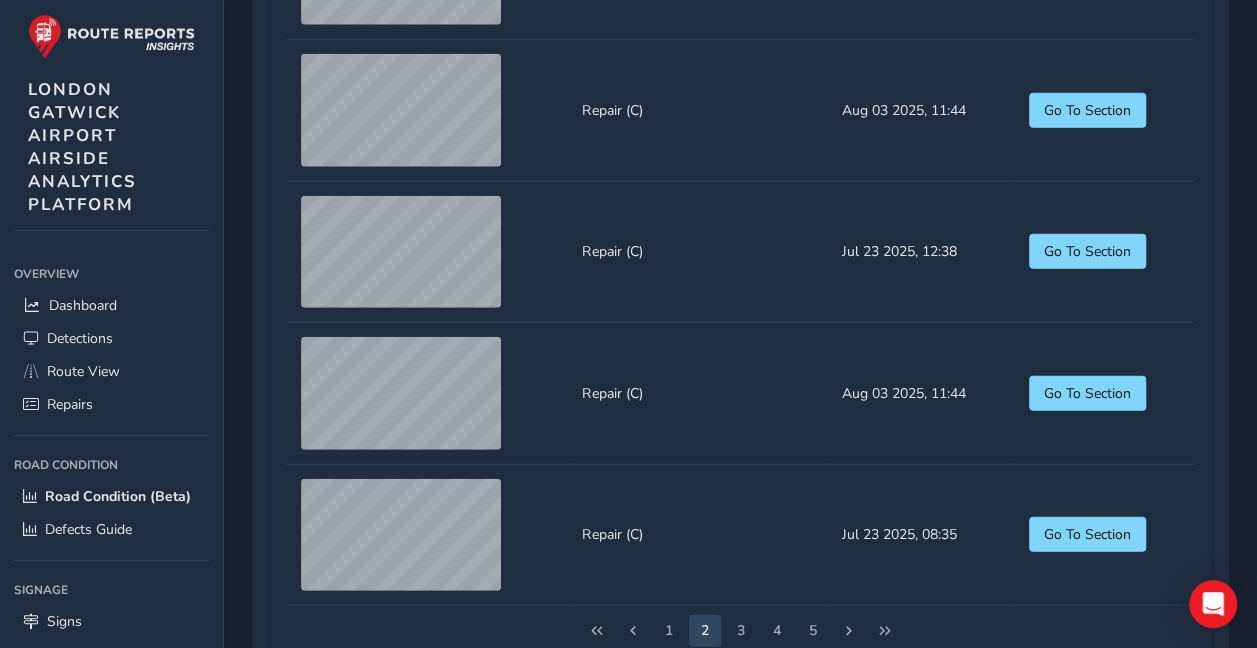 scroll, scrollTop: 2494, scrollLeft: 0, axis: vertical 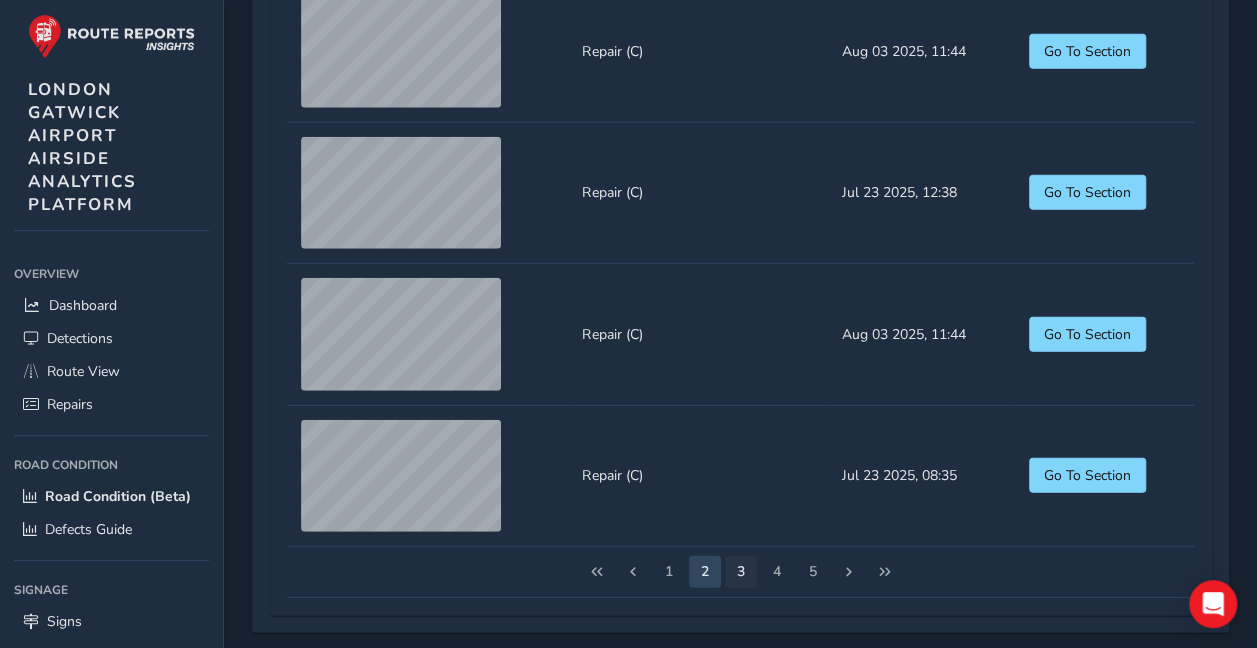 click on "3" at bounding box center (741, 572) 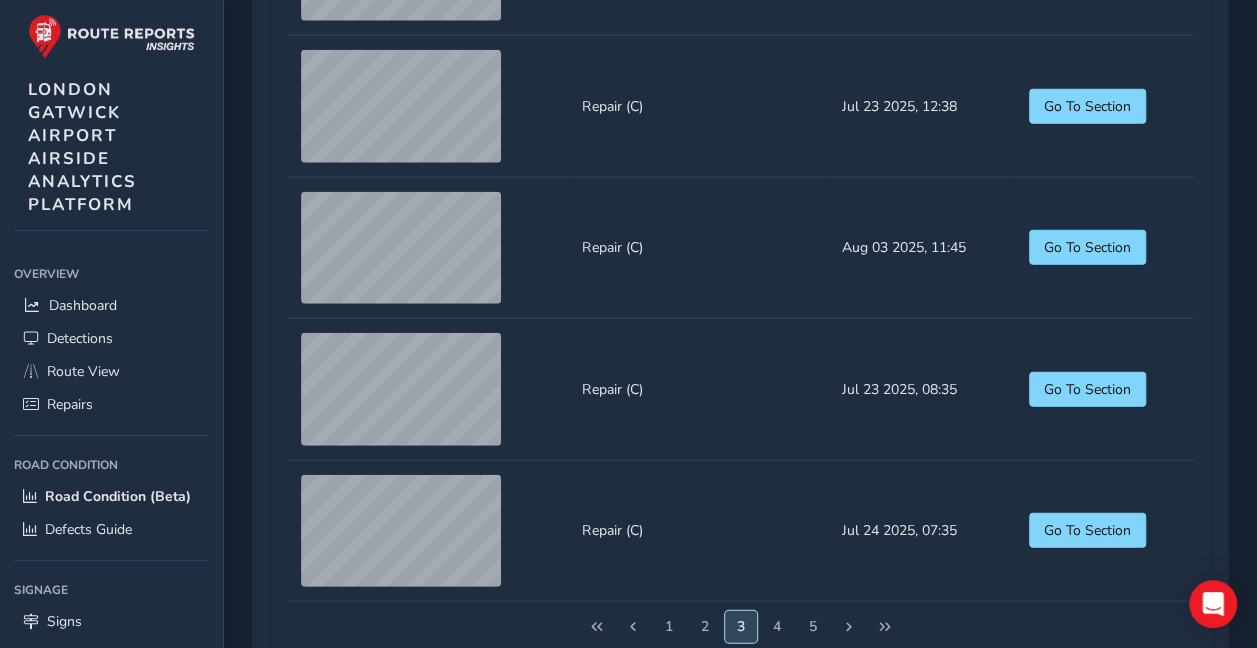 scroll, scrollTop: 2494, scrollLeft: 0, axis: vertical 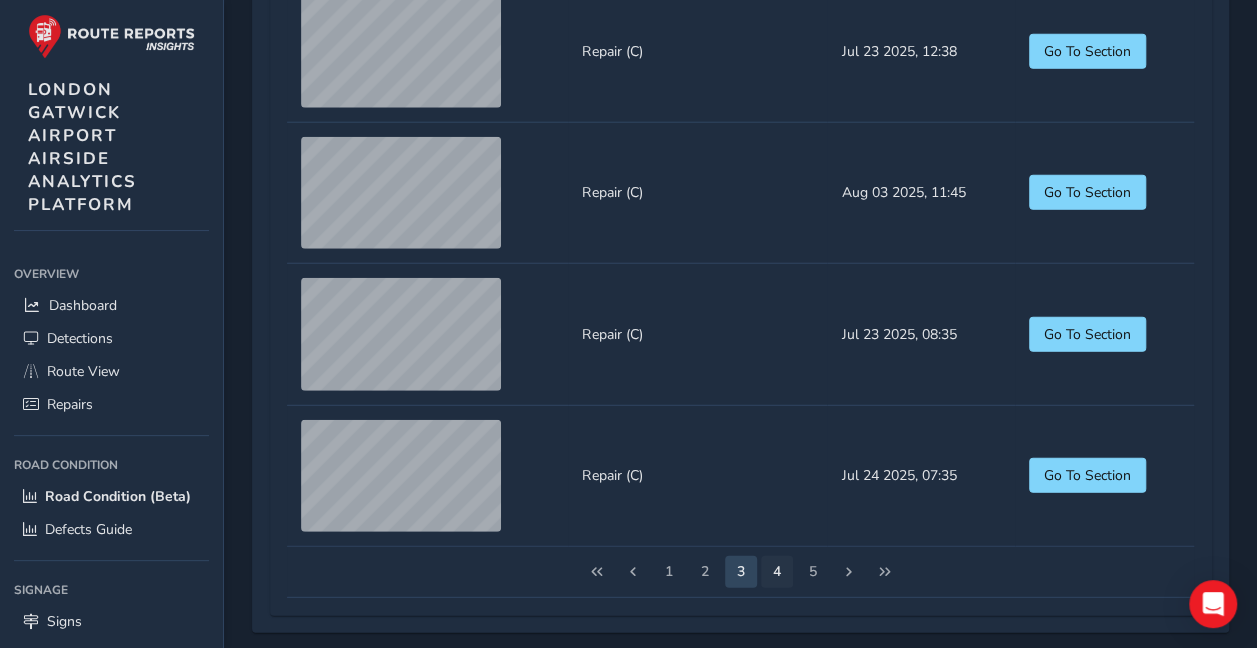 click on "4" at bounding box center (777, 572) 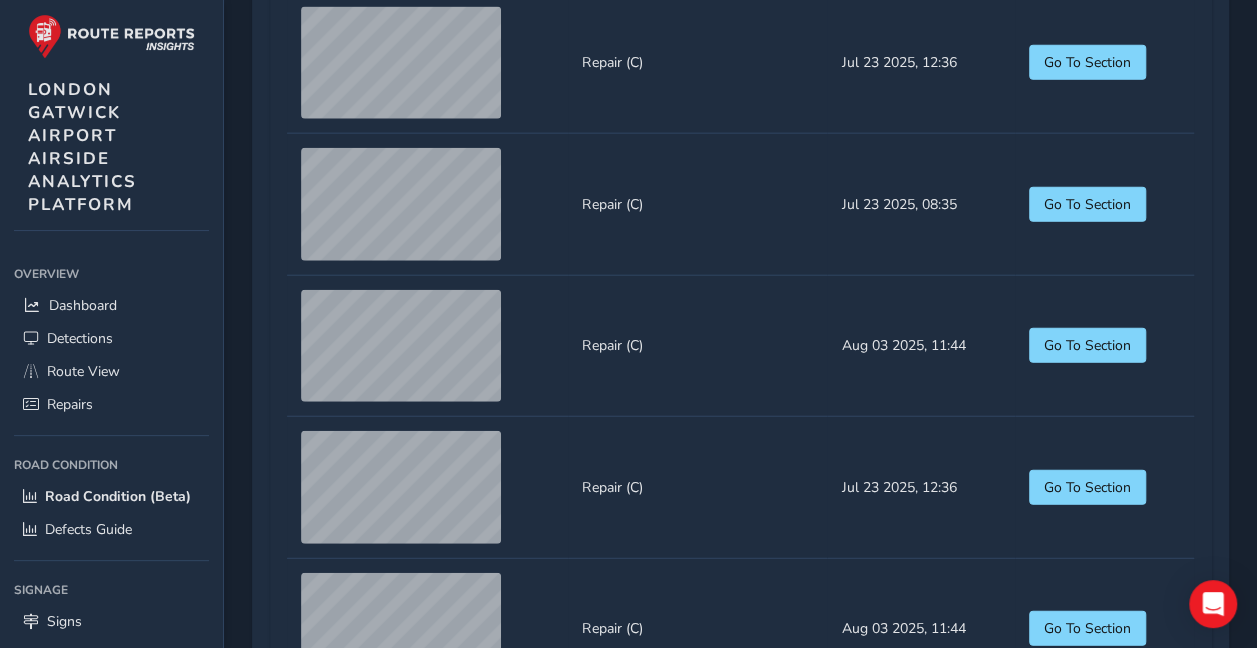 scroll, scrollTop: 2494, scrollLeft: 0, axis: vertical 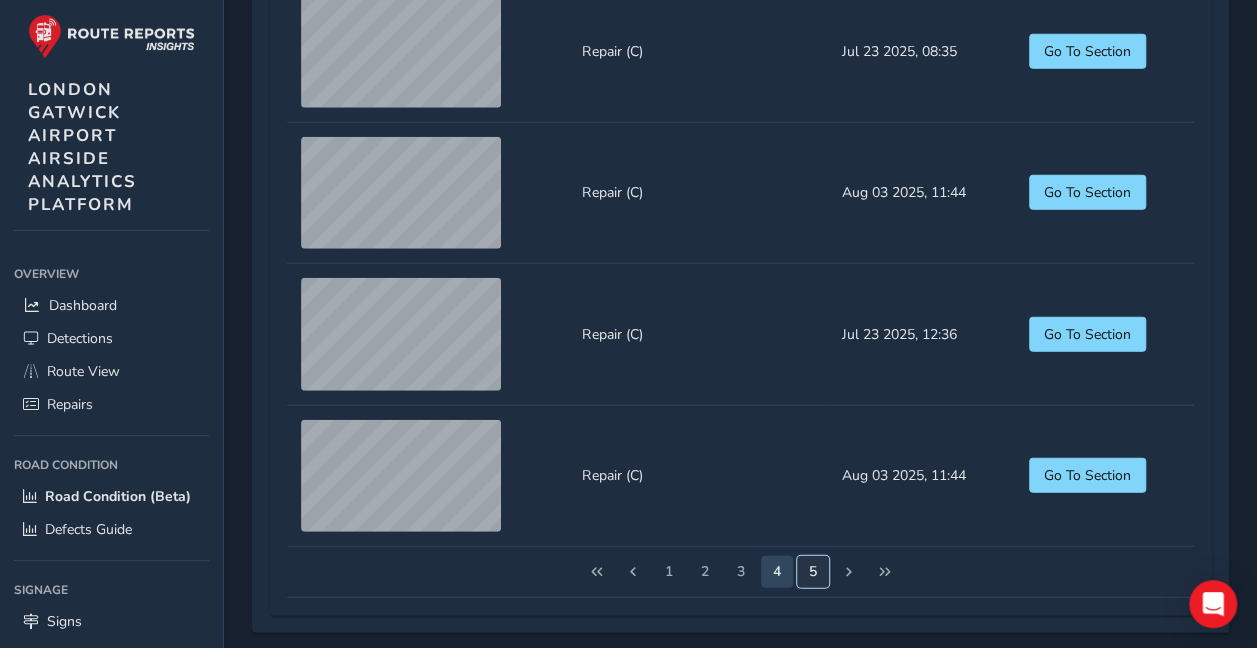 click on "5" at bounding box center [813, 572] 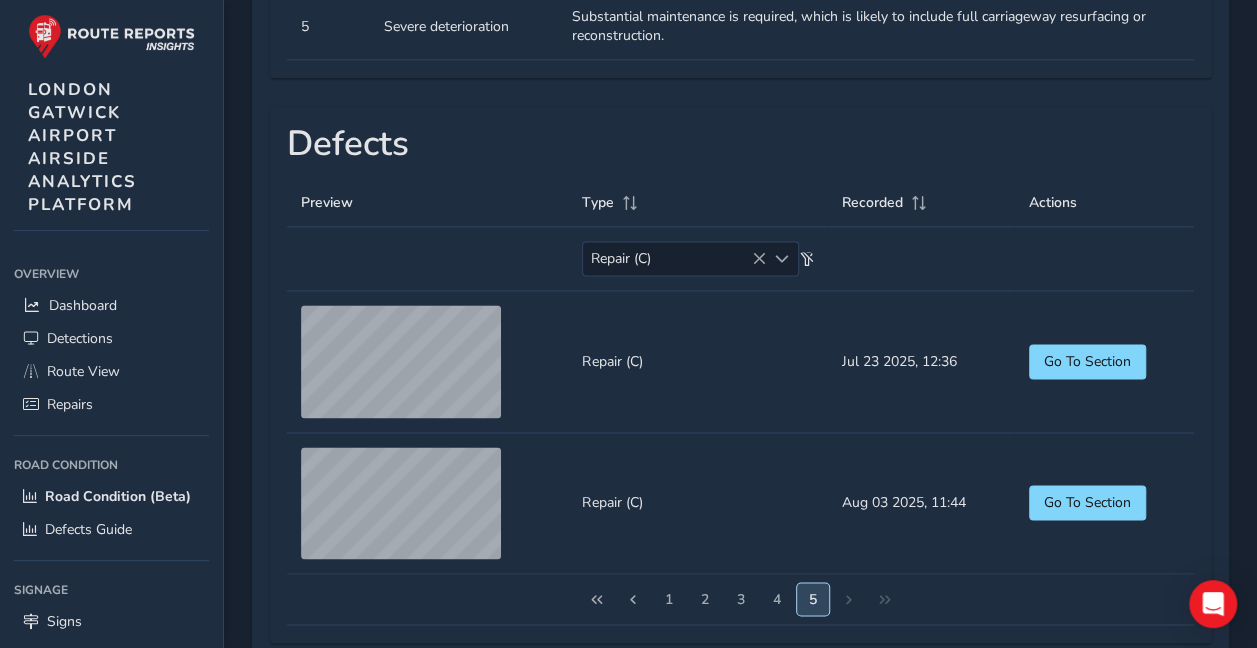 scroll, scrollTop: 1334, scrollLeft: 0, axis: vertical 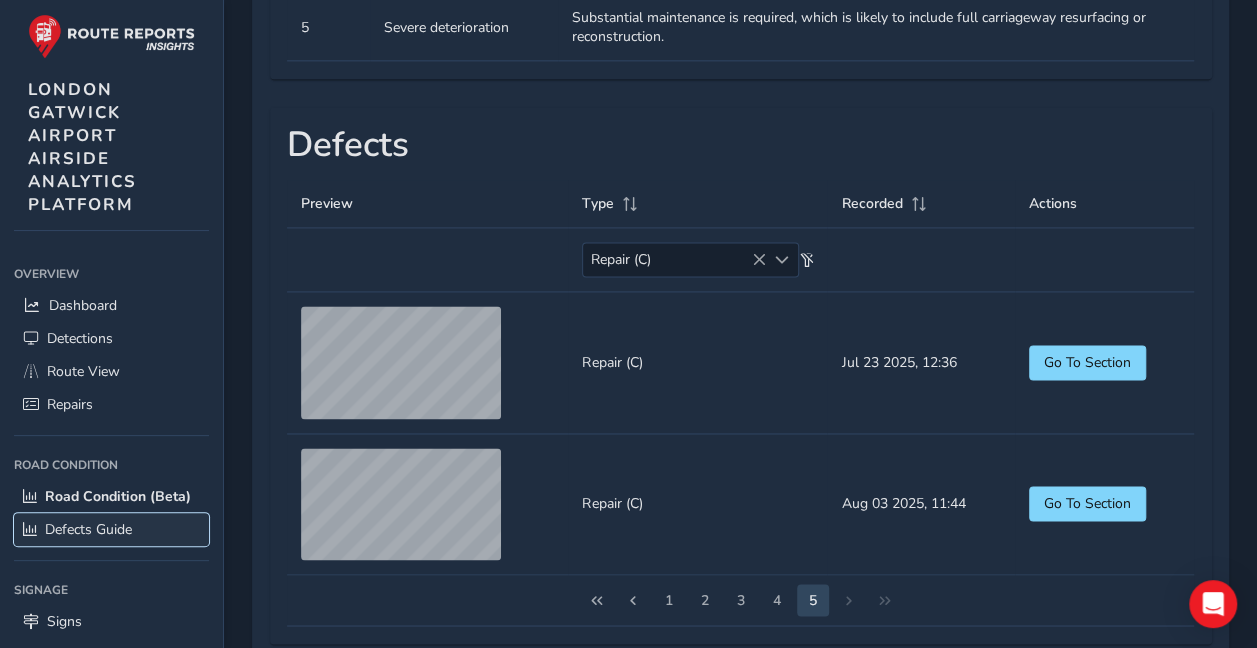 click on "Defects Guide" at bounding box center (111, 529) 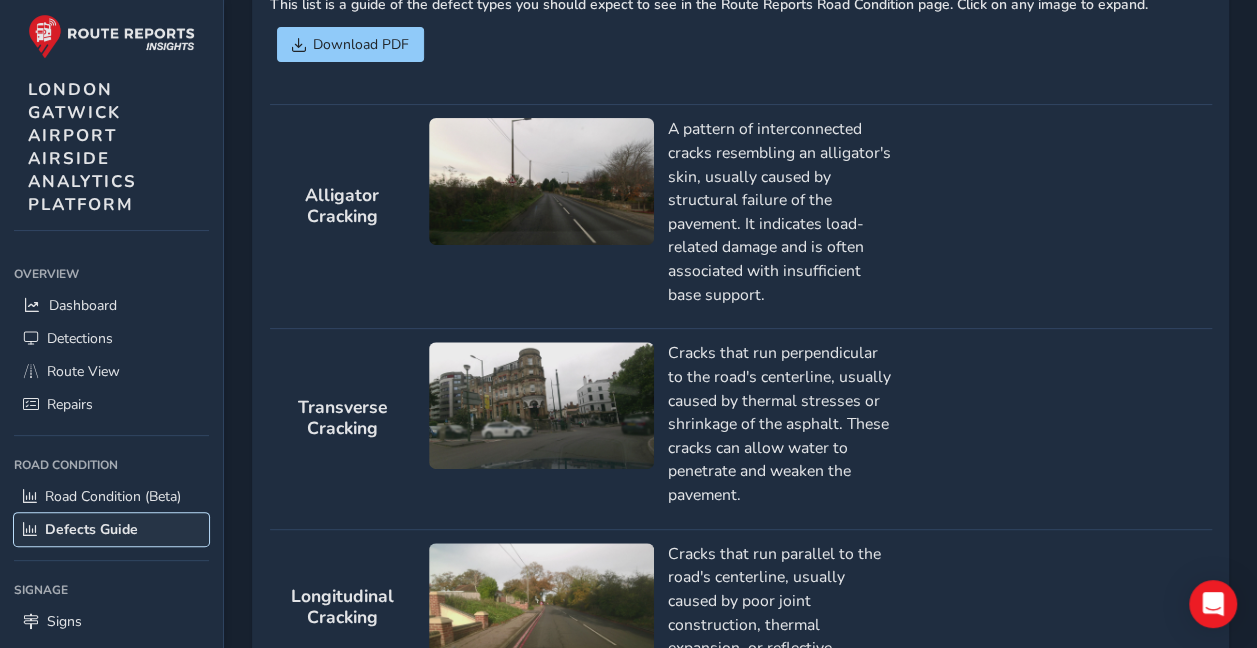 scroll, scrollTop: 153, scrollLeft: 0, axis: vertical 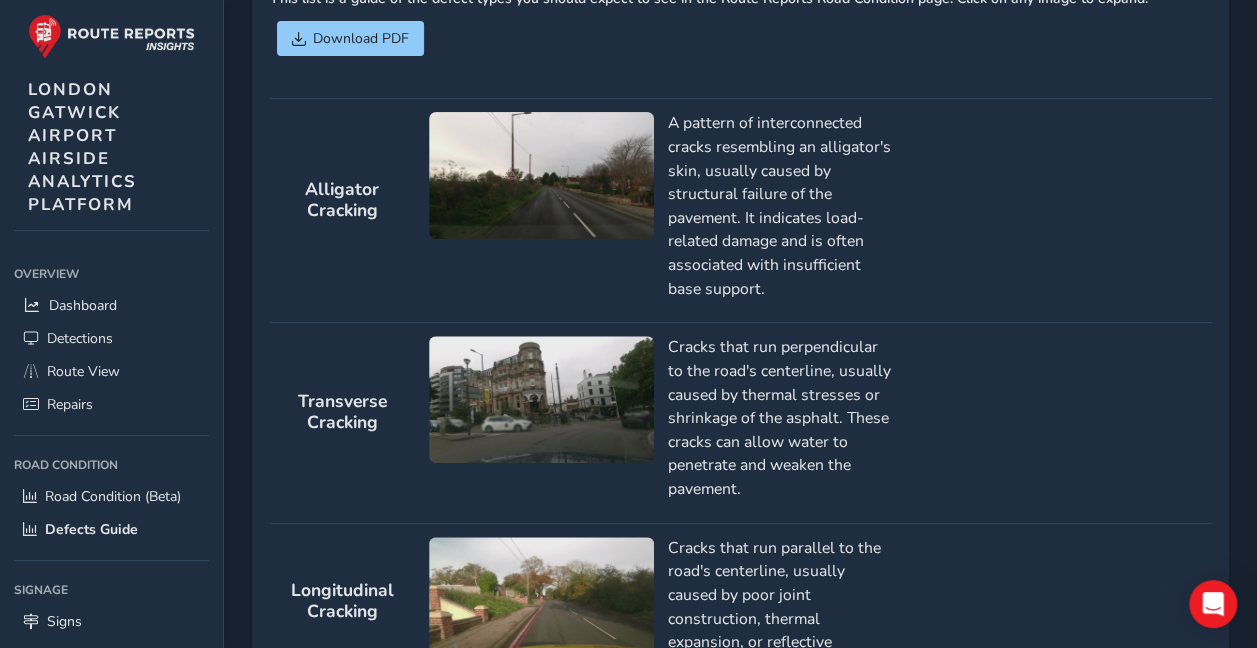 click on "Alligator Cracking A pattern of interconnected cracks resembling an alligator's skin, usually caused by structural failure of the pavement. It indicates load-related damage and is often associated with insufficient base support. Transverse Cracking Cracks that run perpendicular to the road's centerline, usually caused by thermal stresses or shrinkage of the asphalt. These cracks can allow water to penetrate and weaken the pavement. Longitudinal Cracking Cracks that run parallel to the road's centerline, usually caused by poor joint construction, thermal expansion, or reflective cracking from lower layers. Bleeding The appearance of excess bitumen on the road surface, leading to a shiny, sticky texture. This is caused by excessive asphalt binder rising to the surface, typically due to hot weather or over-application during construction. Raveling Delamination The separation of layers in the pavement, typically between the surface layer and the underlying base. This can lead to rapid pavement deterioration." at bounding box center (741, 1235) 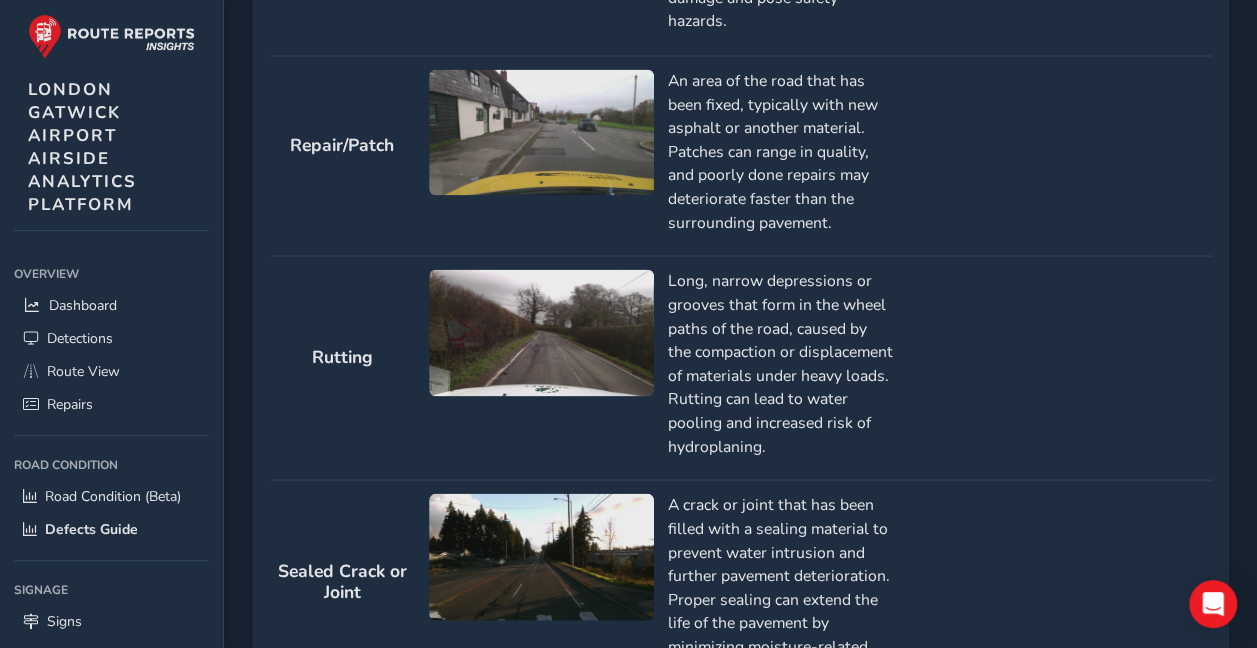 scroll, scrollTop: 1936, scrollLeft: 0, axis: vertical 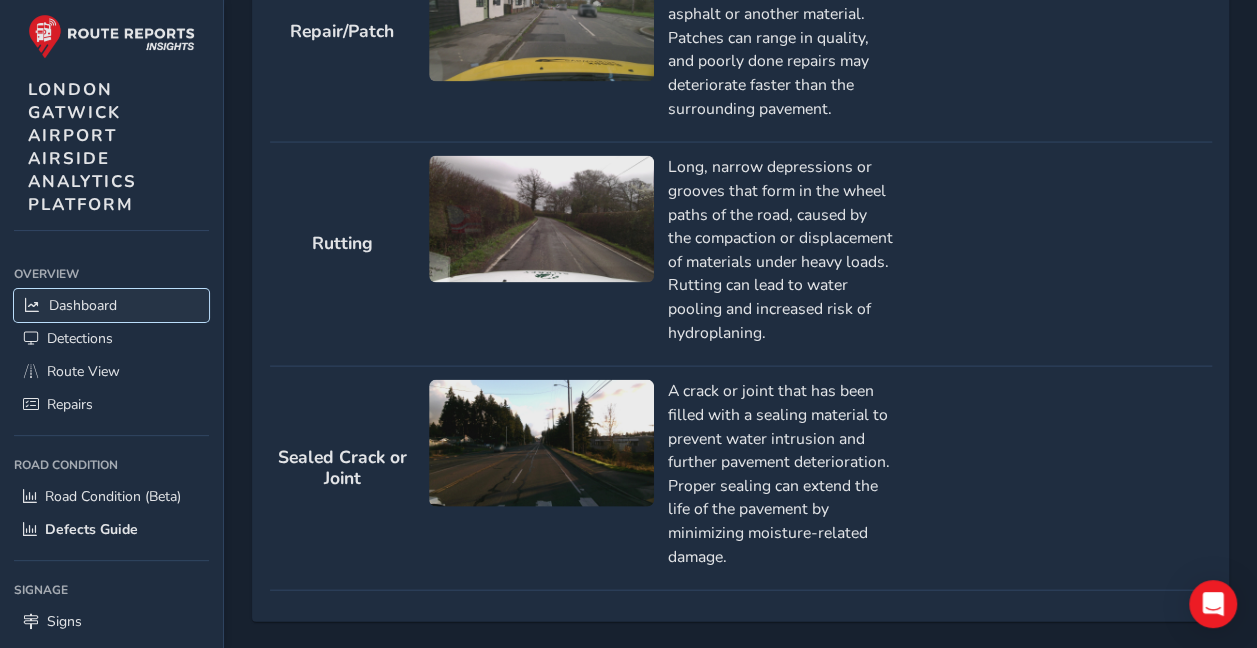 click on "Dashboard" at bounding box center [83, 305] 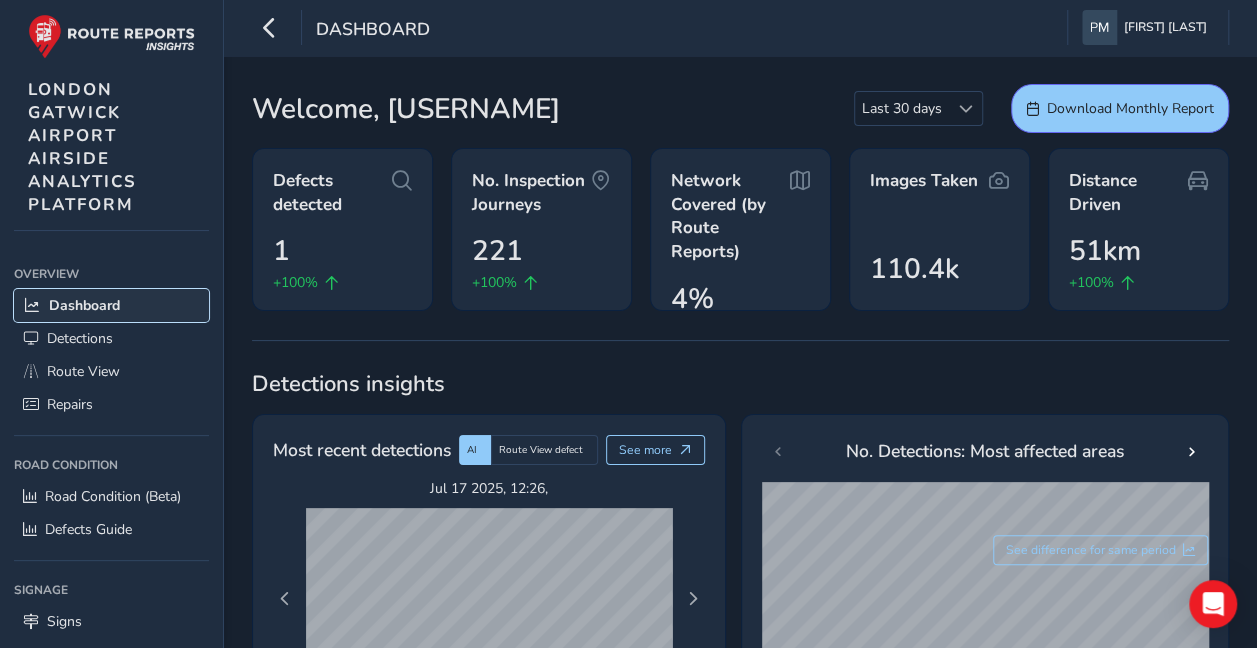 scroll, scrollTop: 251, scrollLeft: 0, axis: vertical 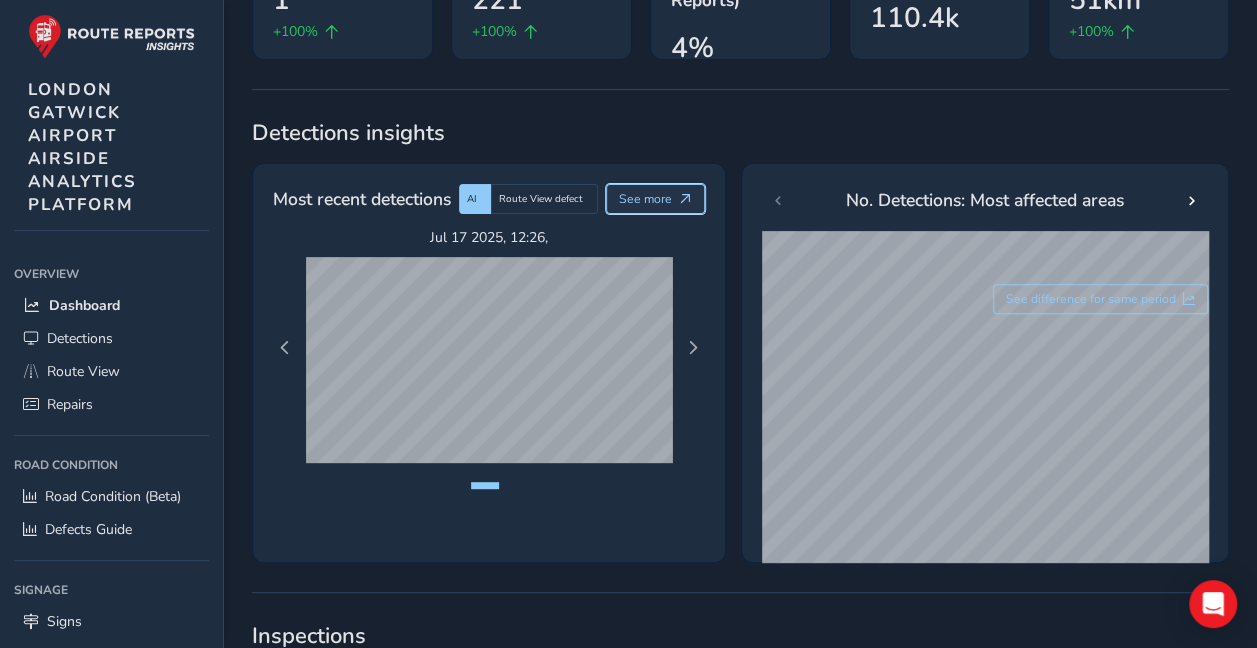 click on "See more" at bounding box center [645, 199] 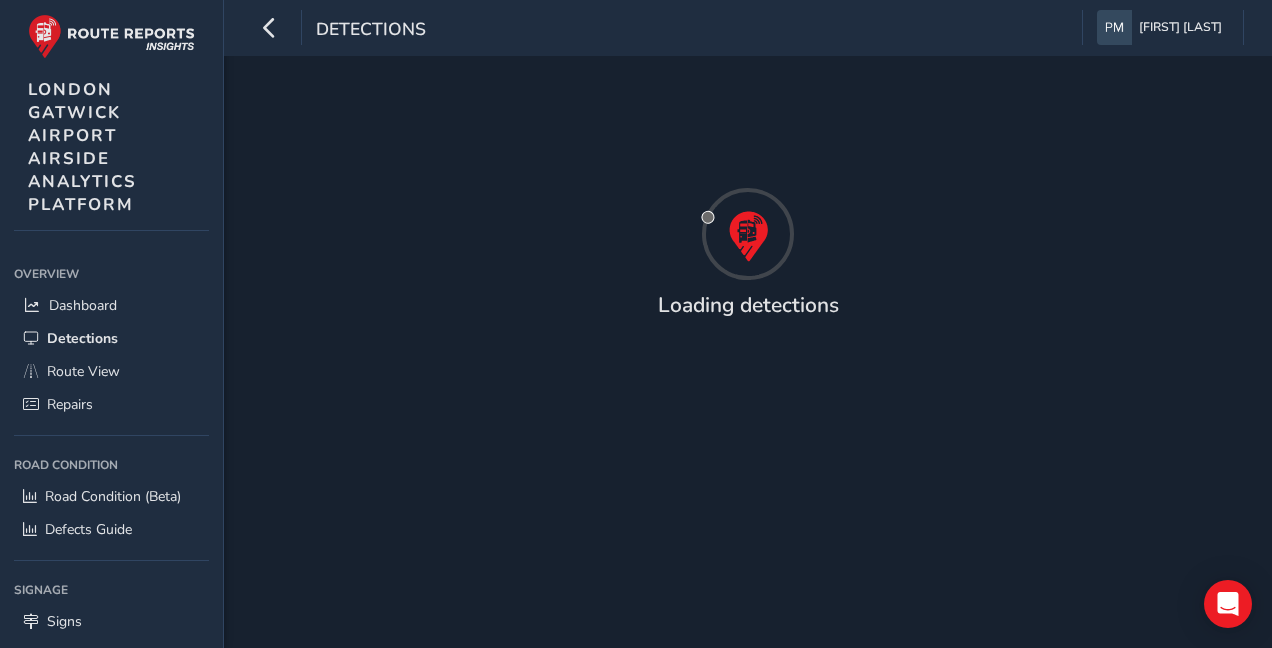 scroll, scrollTop: 0, scrollLeft: 0, axis: both 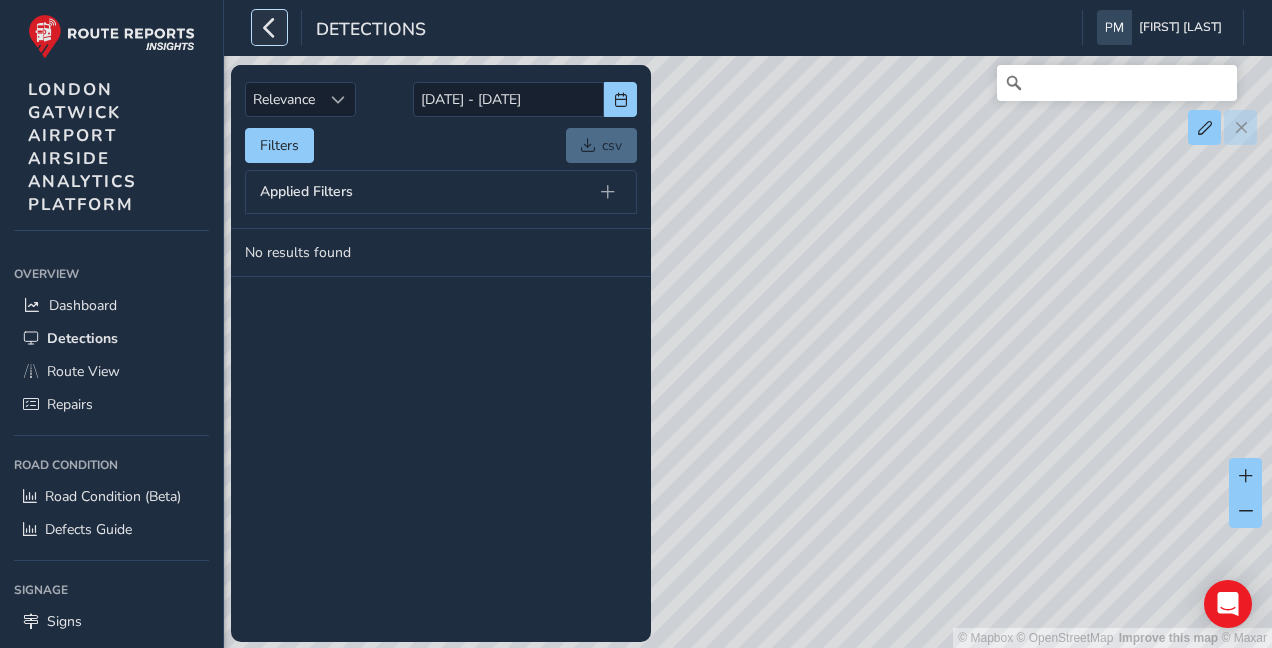 click at bounding box center (269, 27) 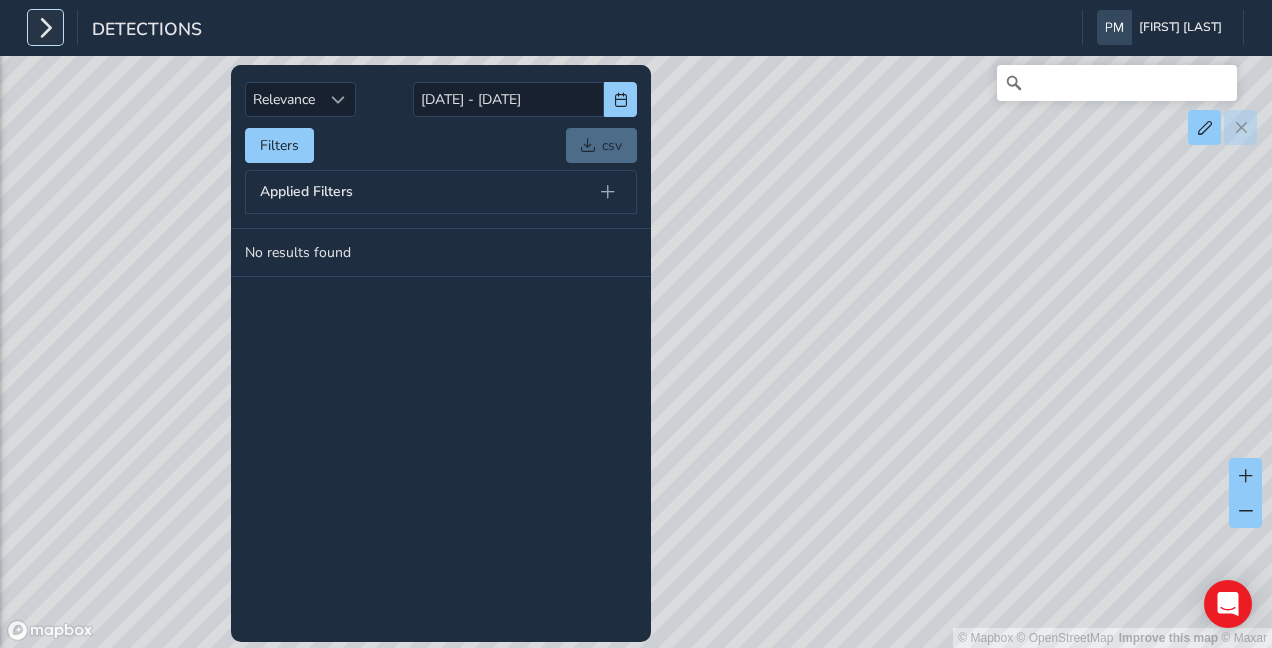 click at bounding box center (45, 27) 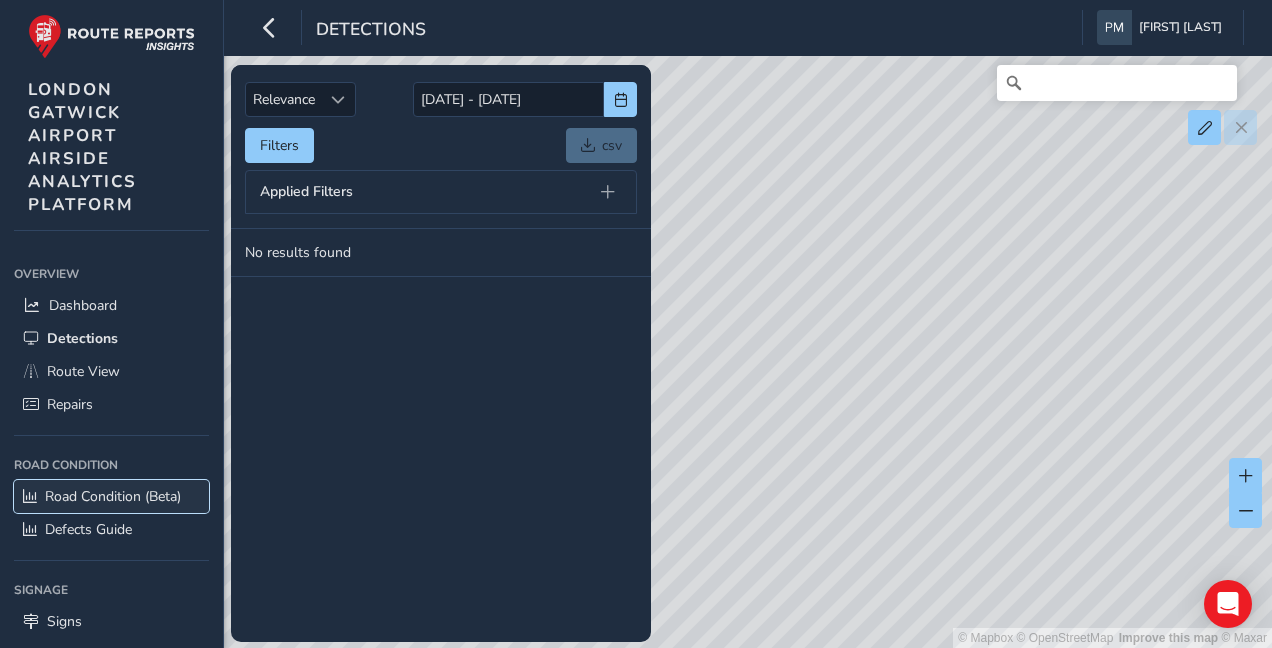click on "Road Condition (Beta)" at bounding box center (113, 496) 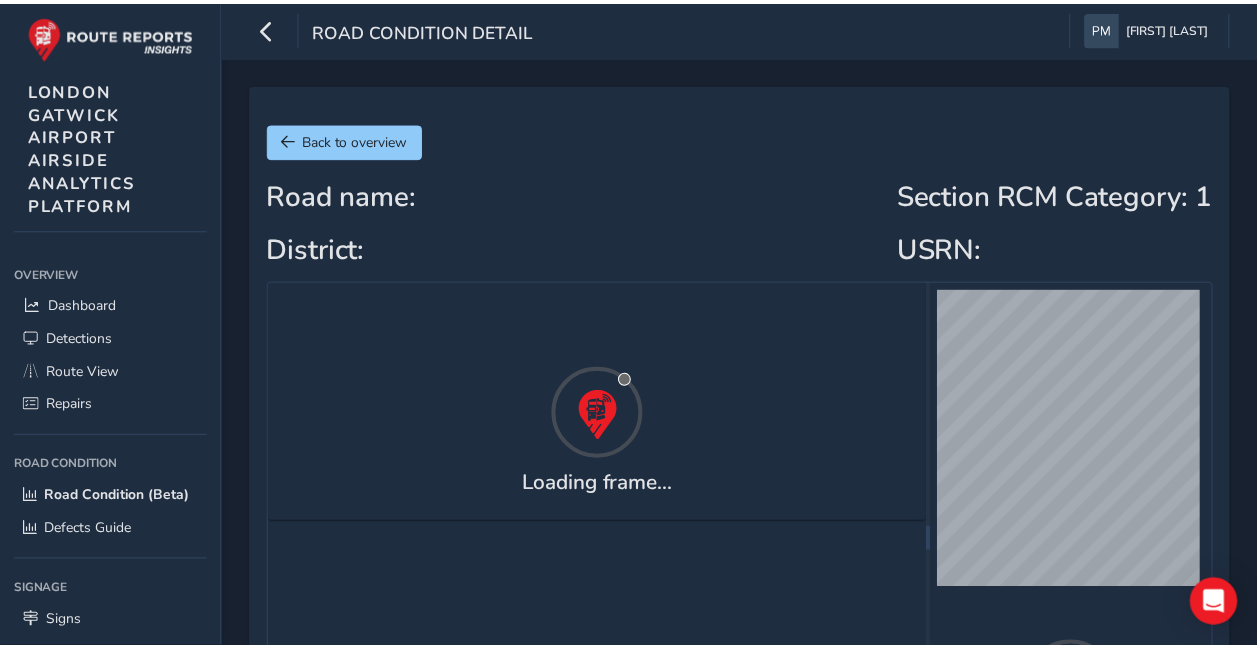 scroll, scrollTop: 0, scrollLeft: 0, axis: both 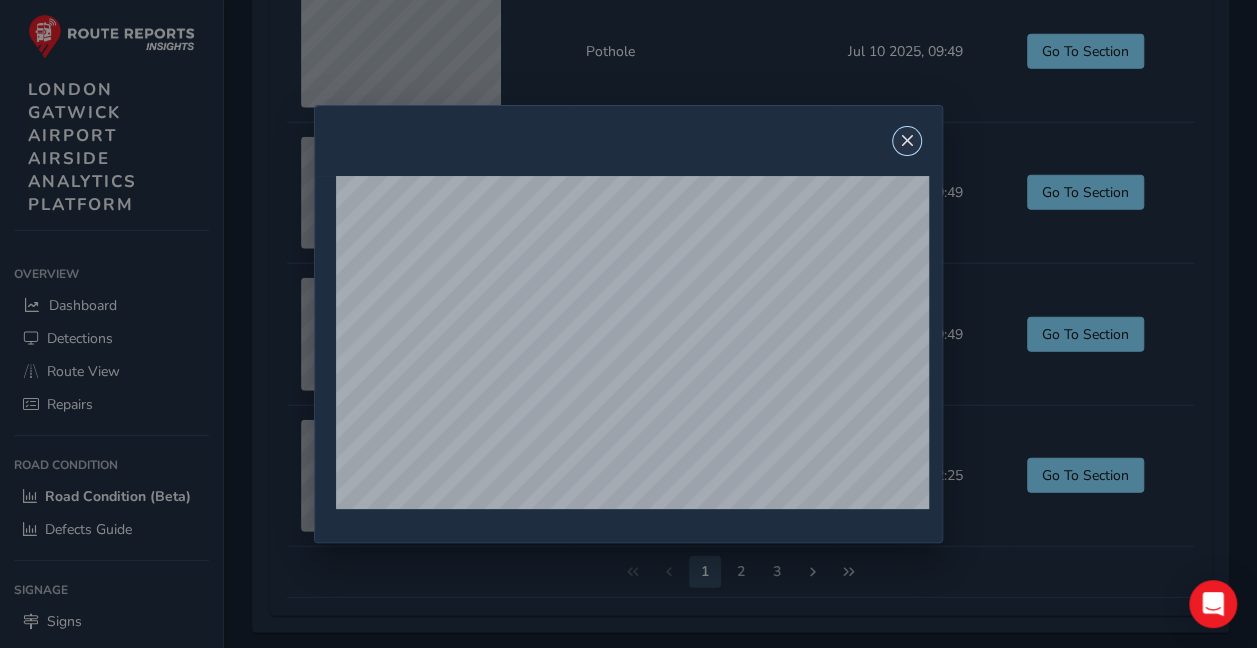 click at bounding box center [907, 141] 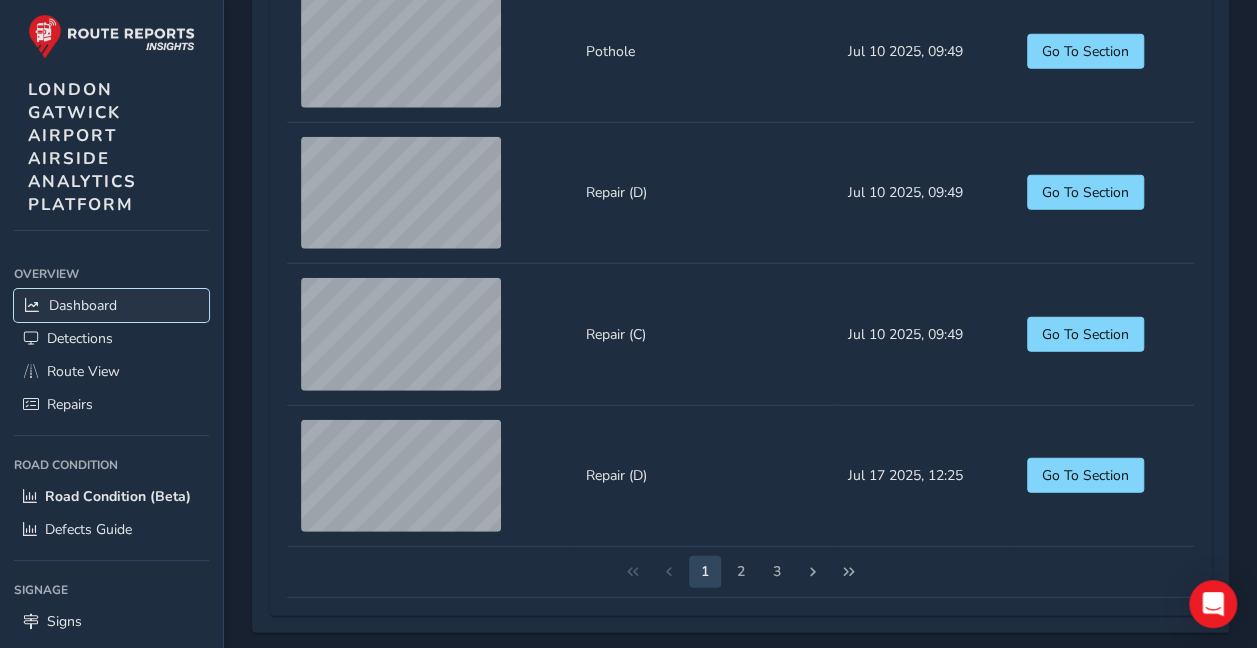 click on "Dashboard" at bounding box center [83, 305] 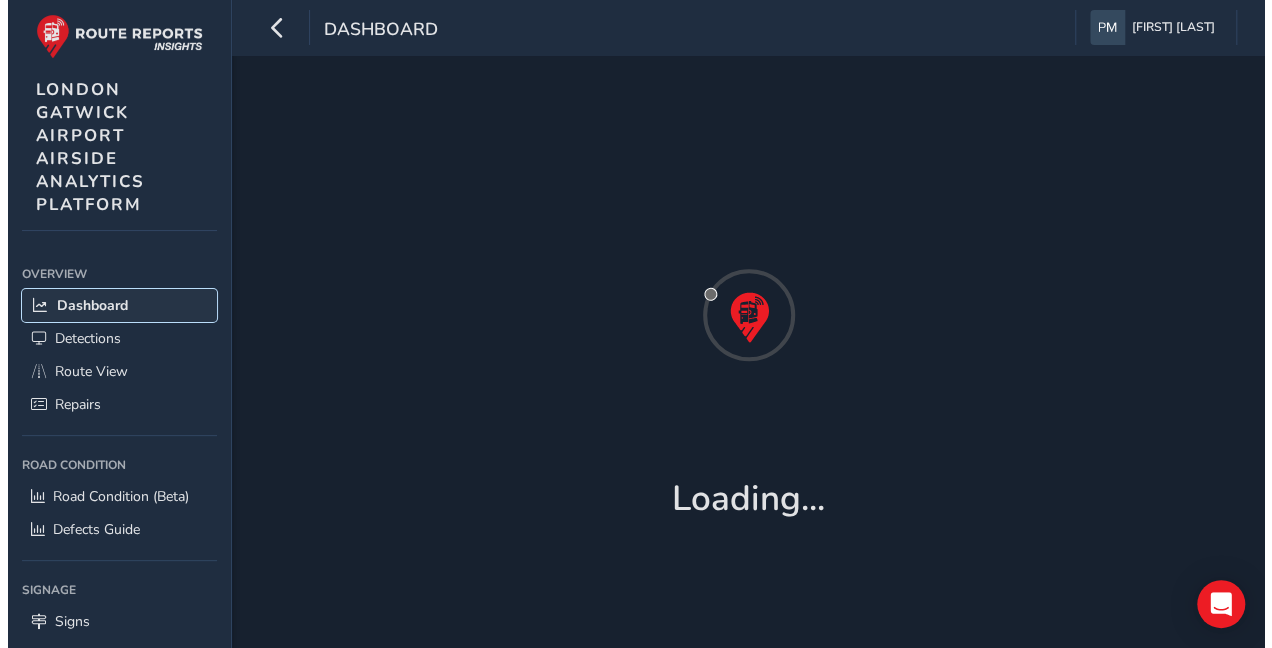 scroll, scrollTop: 0, scrollLeft: 0, axis: both 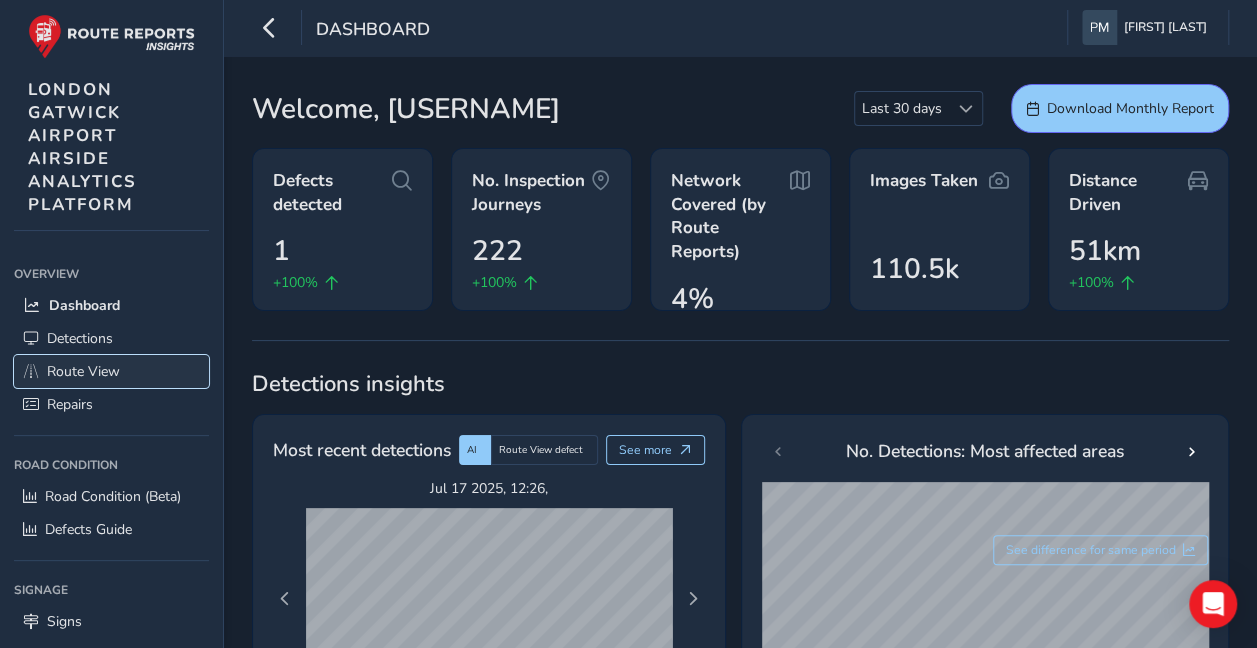 click on "Route View" at bounding box center [83, 371] 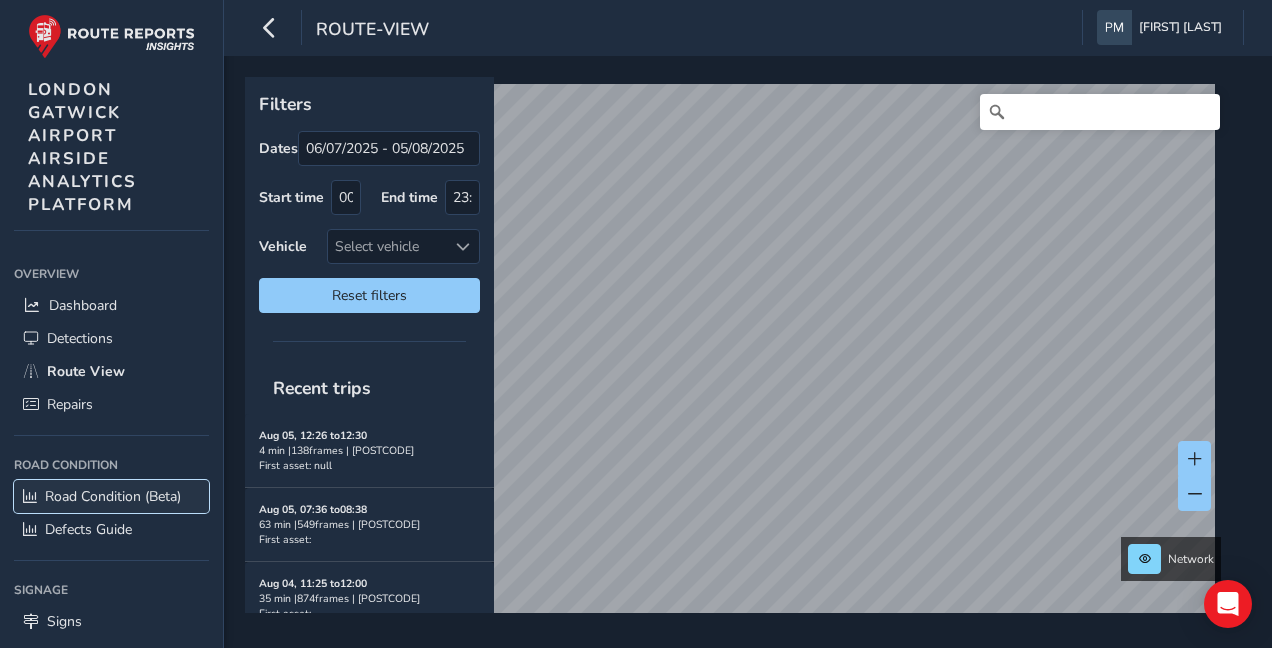 click on "Road Condition (Beta)" at bounding box center [113, 496] 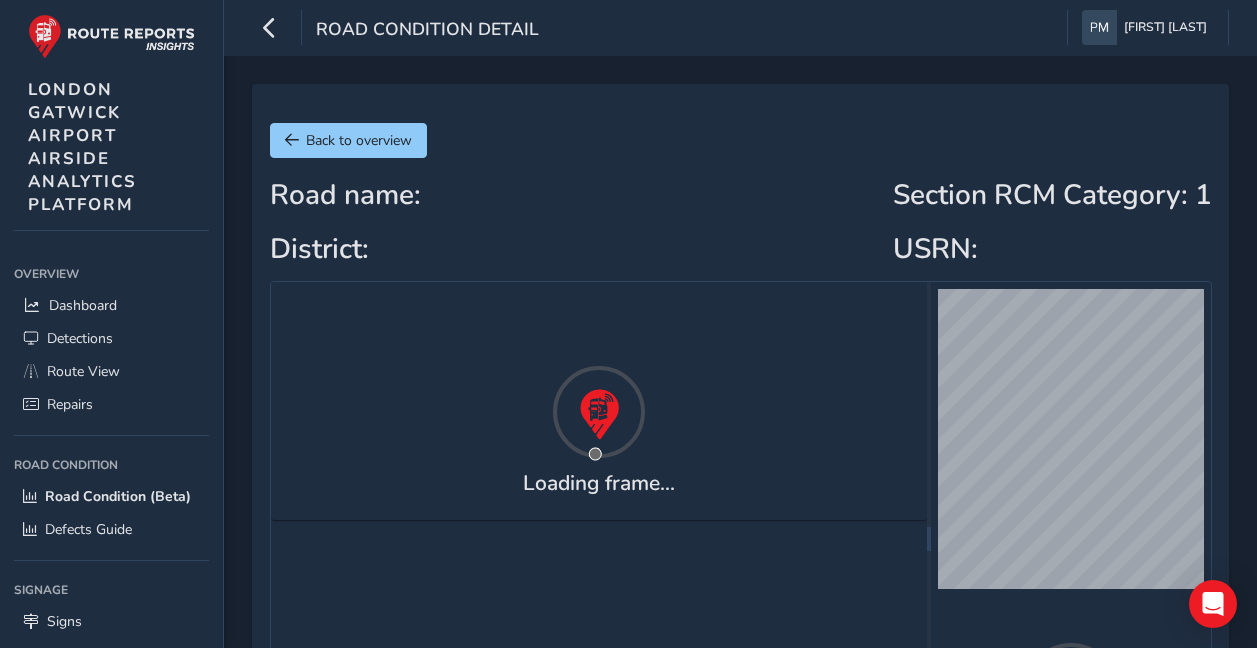 scroll, scrollTop: 0, scrollLeft: 0, axis: both 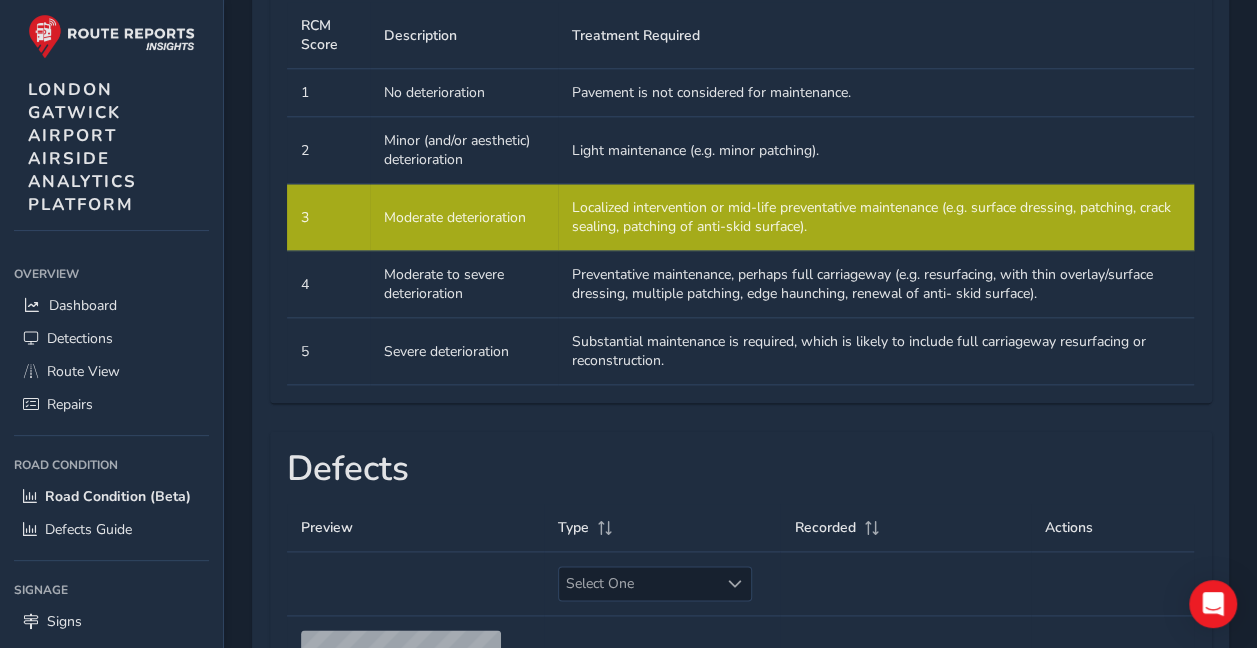 click on "Treatment Required Substantial maintenance is required, which is likely to include full carriageway resurfacing or reconstruction." at bounding box center (876, 351) 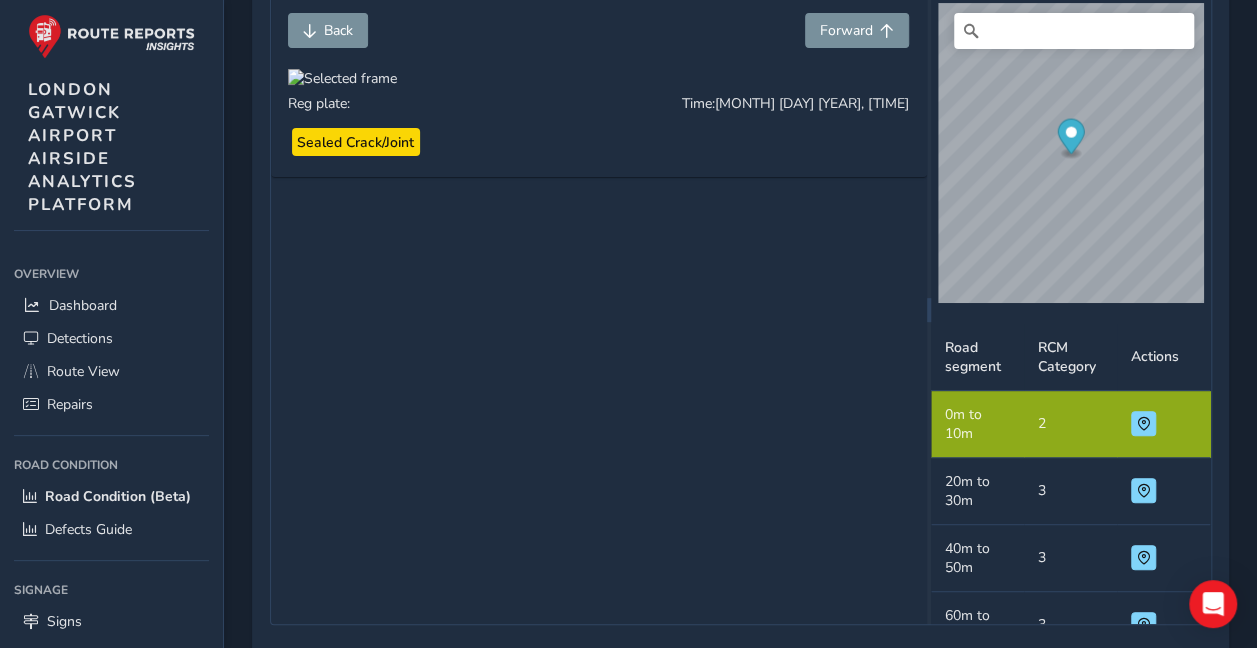 scroll, scrollTop: 285, scrollLeft: 0, axis: vertical 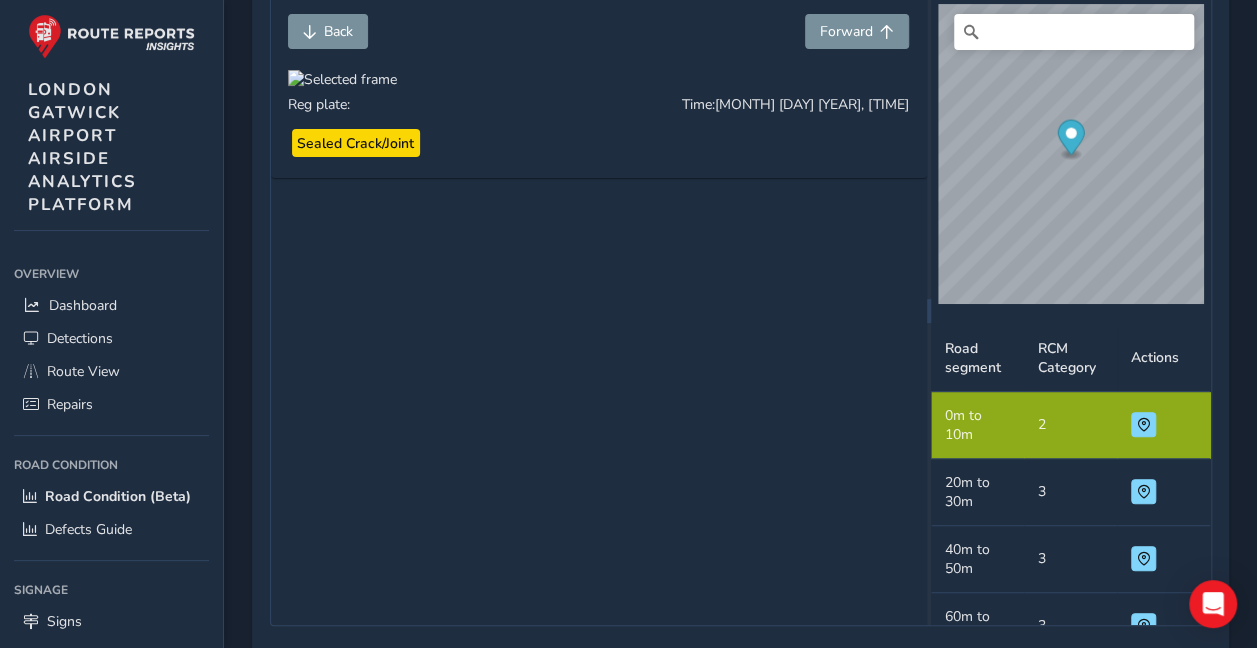click on "Road segment [NUMBER]m to [NUMBER]m" at bounding box center (977, 492) 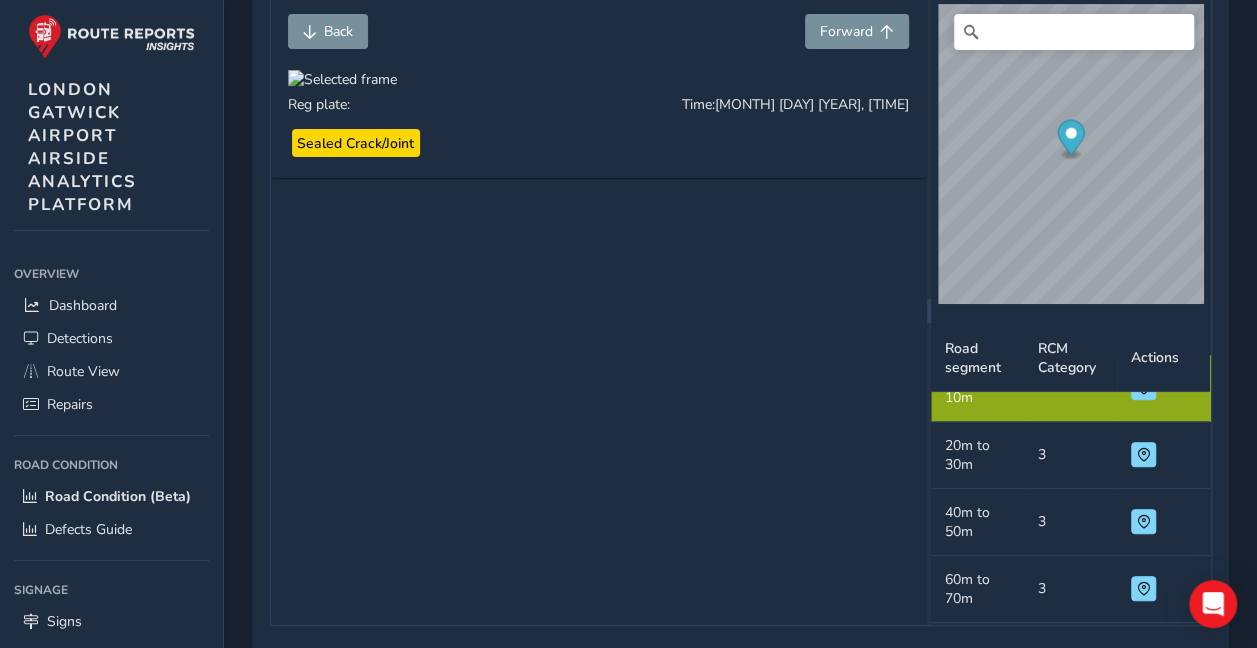 scroll, scrollTop: 24, scrollLeft: 0, axis: vertical 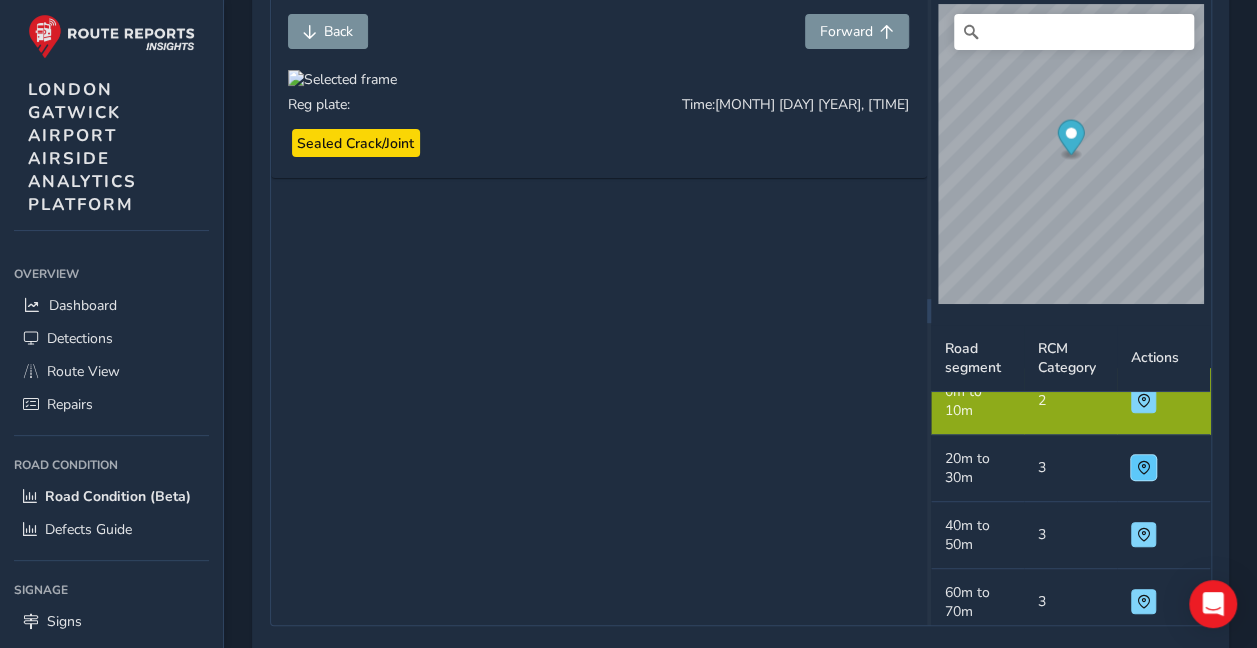 click at bounding box center (1144, 468) 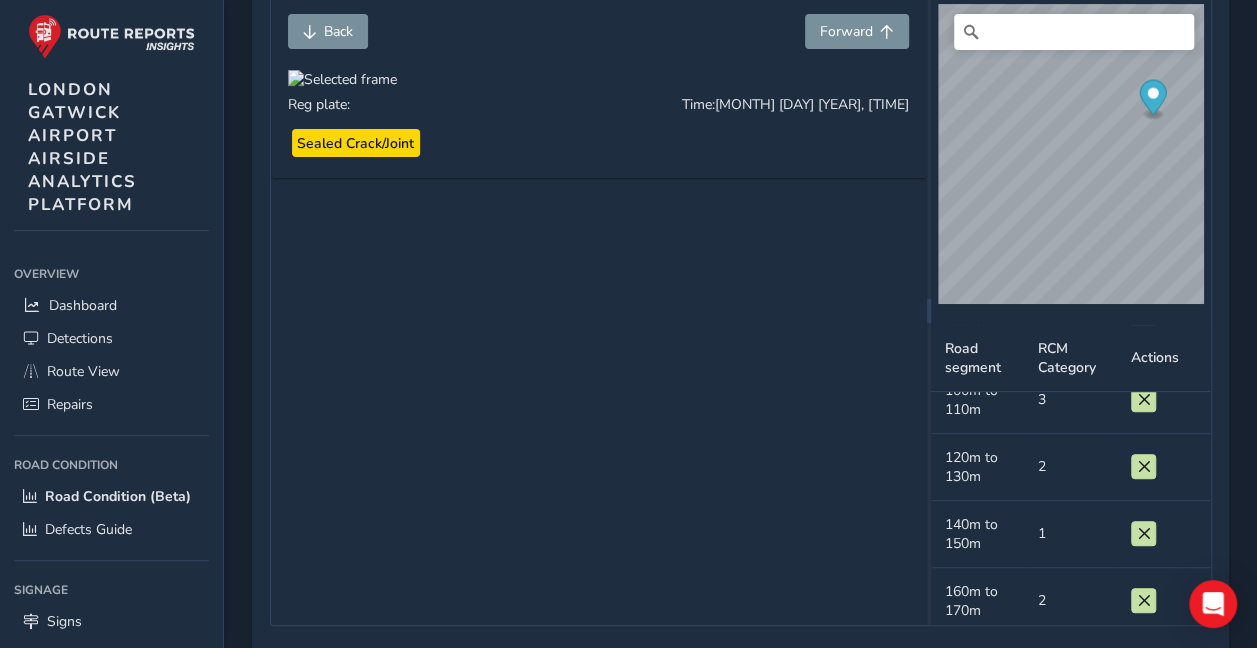 scroll, scrollTop: 379, scrollLeft: 0, axis: vertical 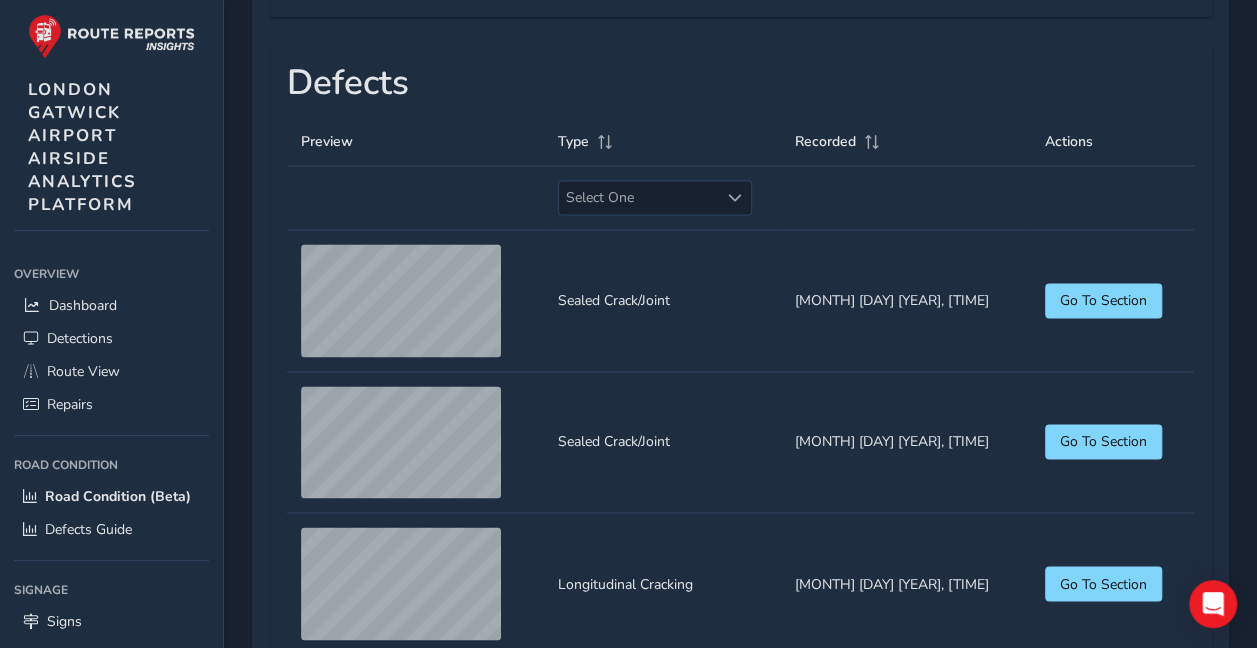 click on "Type Sealed Crack/Joint" at bounding box center (662, 442) 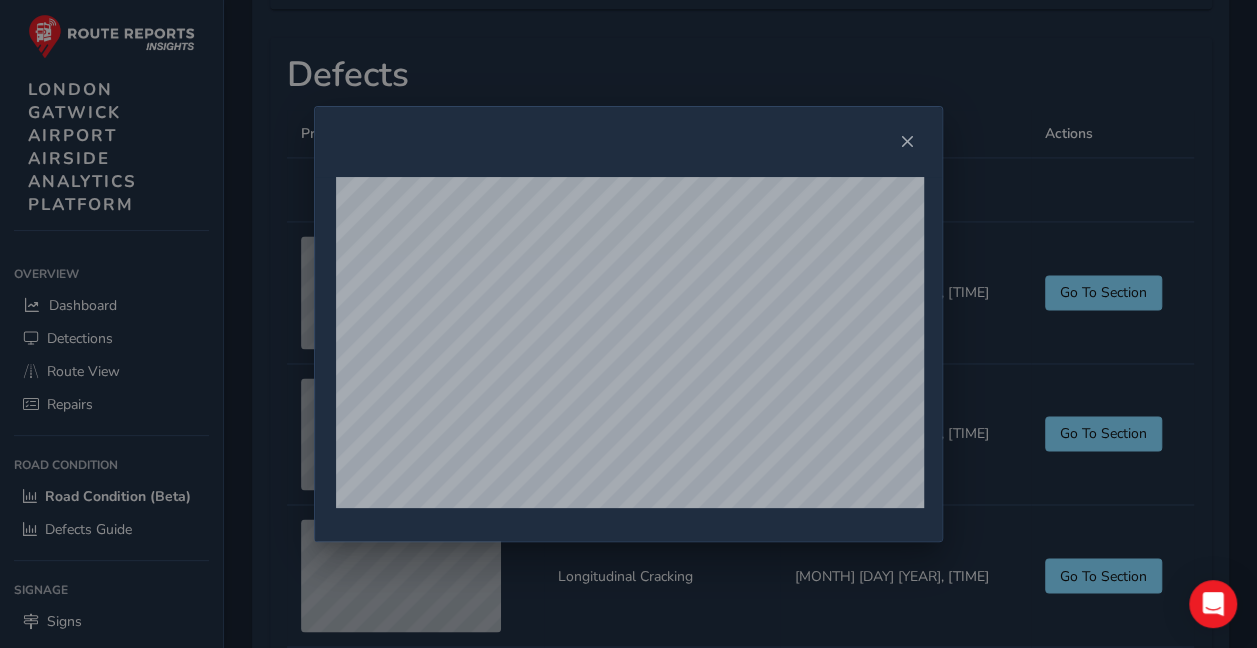 scroll, scrollTop: 1408, scrollLeft: 0, axis: vertical 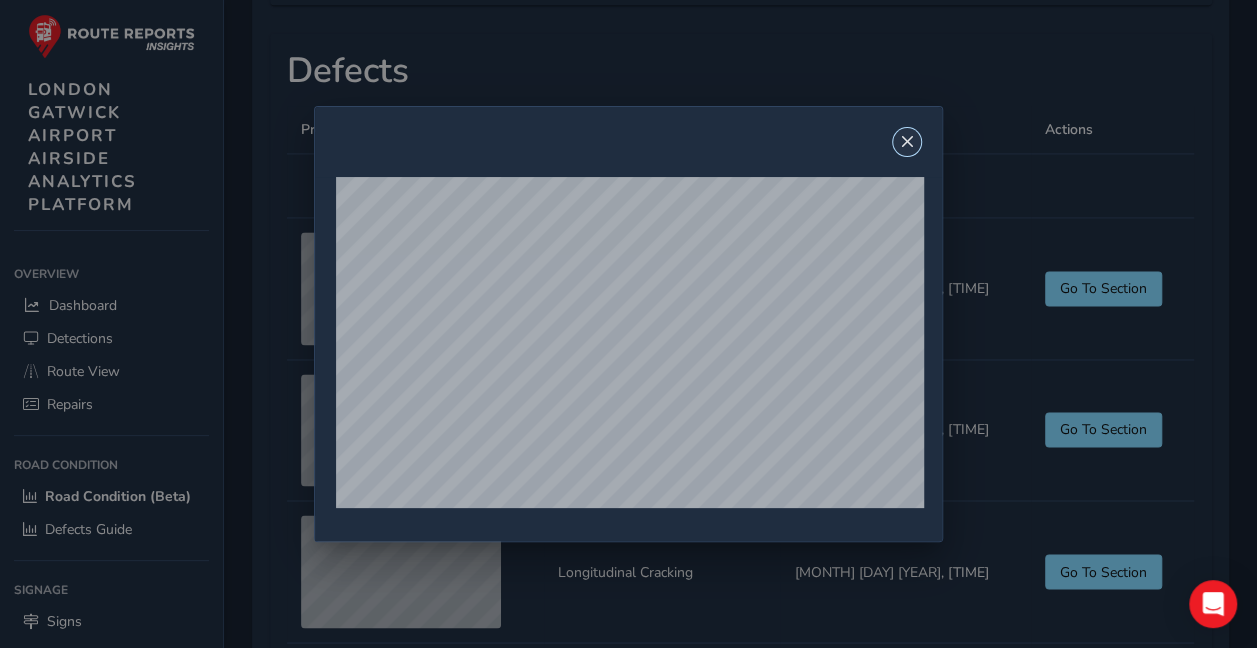 click at bounding box center (907, 142) 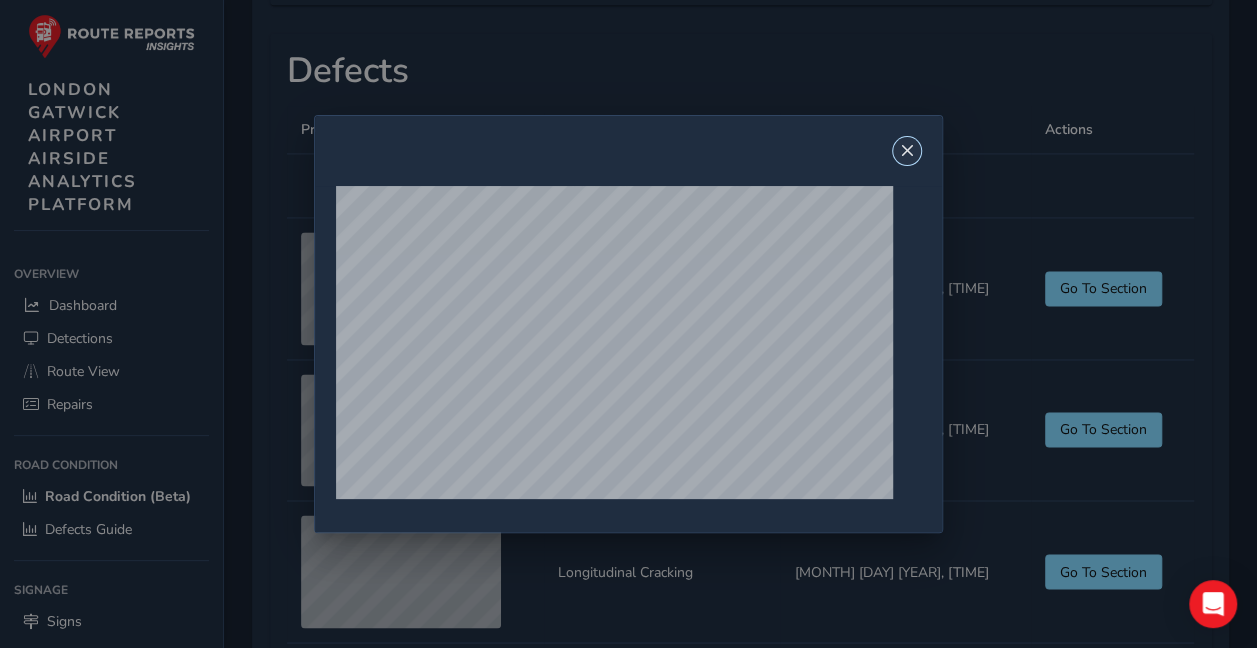 click at bounding box center [907, 151] 